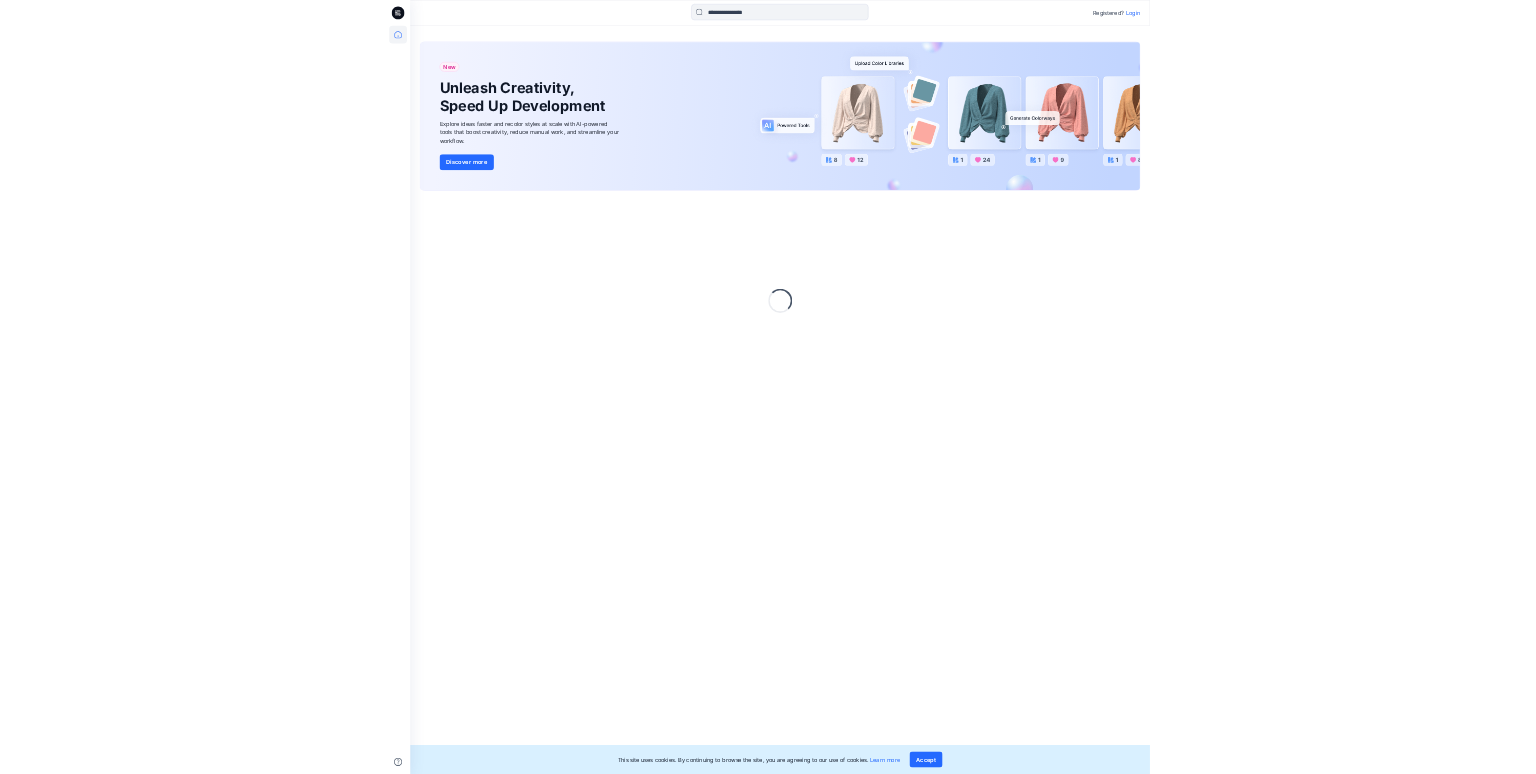 scroll, scrollTop: 0, scrollLeft: 0, axis: both 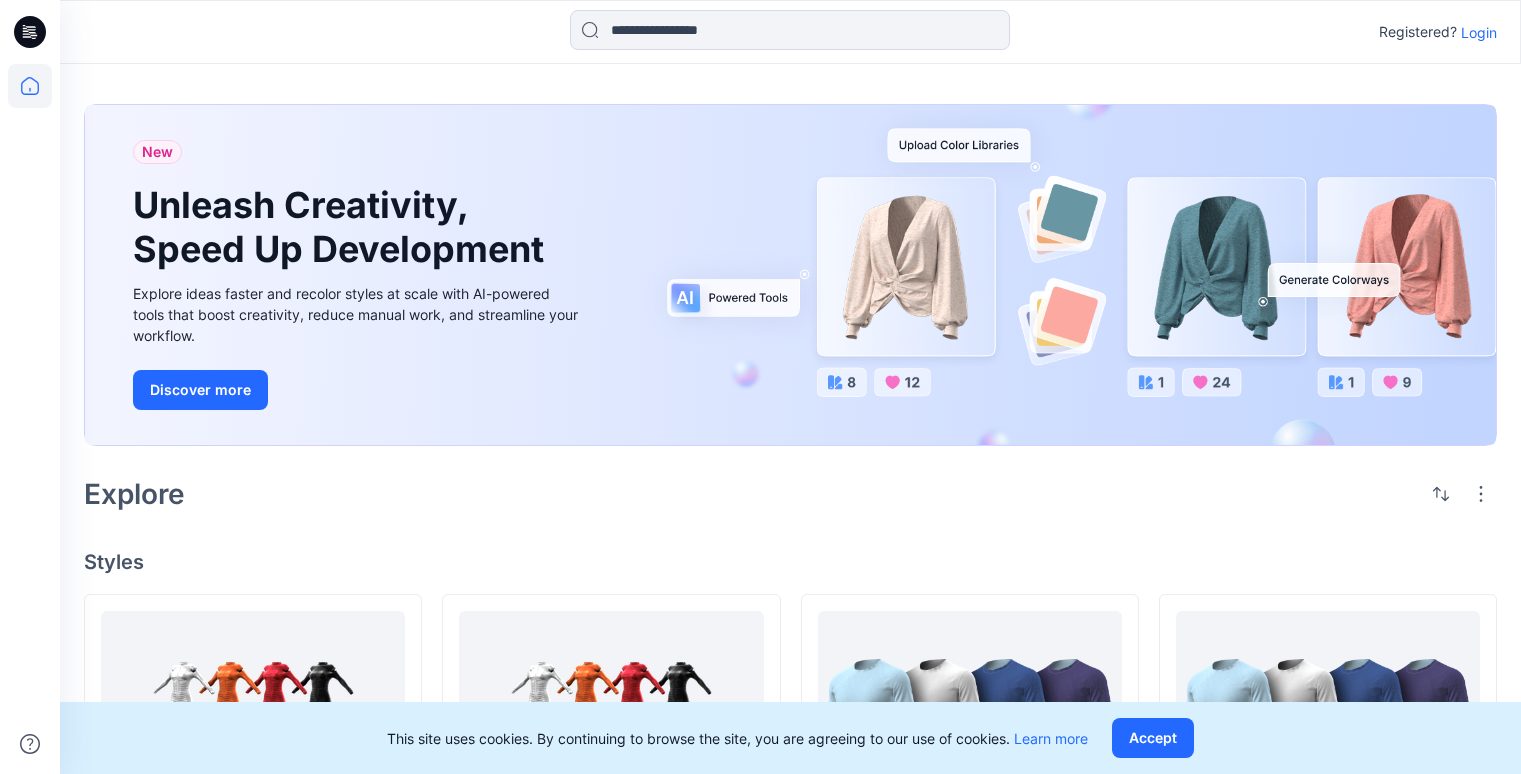 click on "Login" at bounding box center [1479, 32] 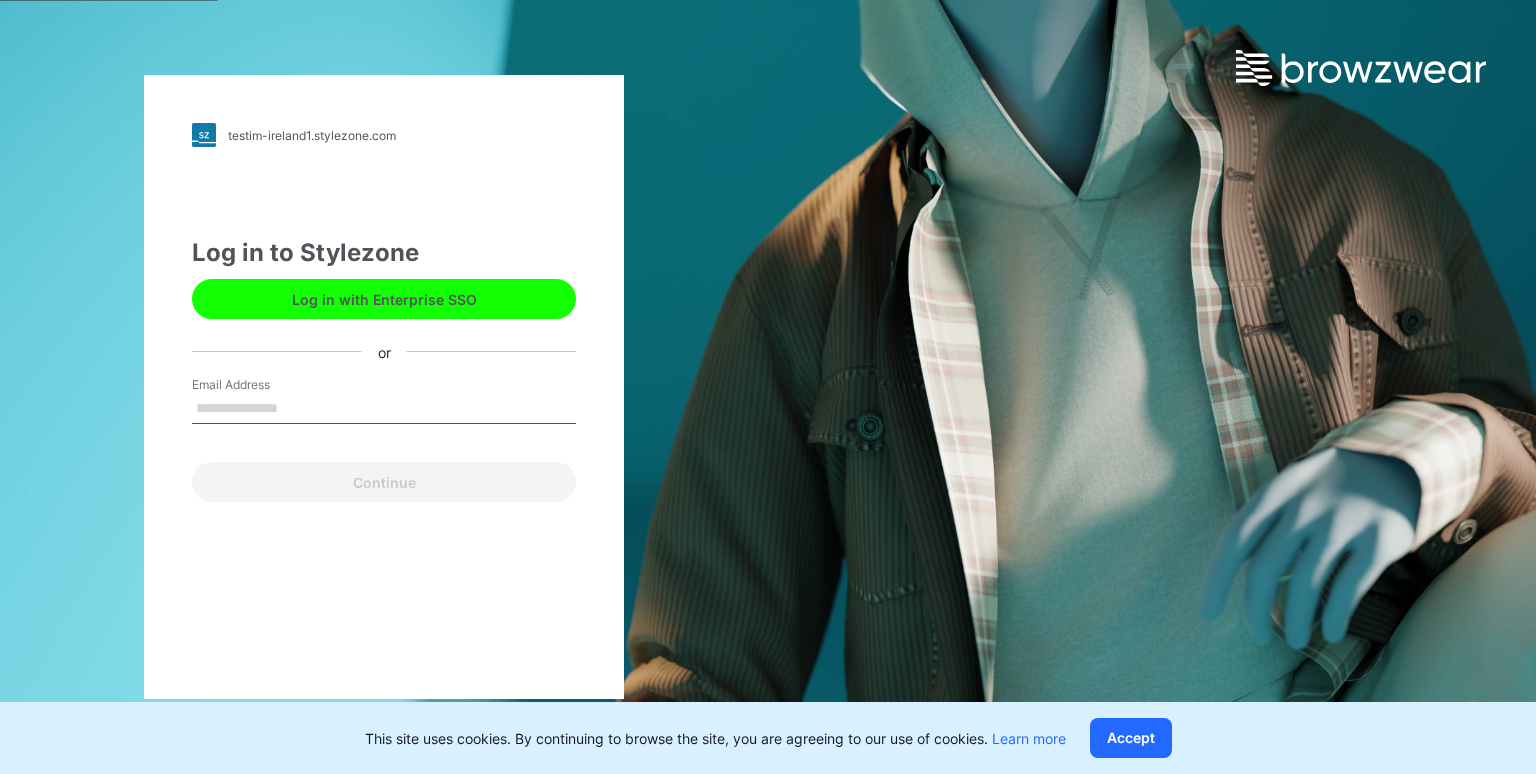 click on "Email Address" at bounding box center [384, 409] 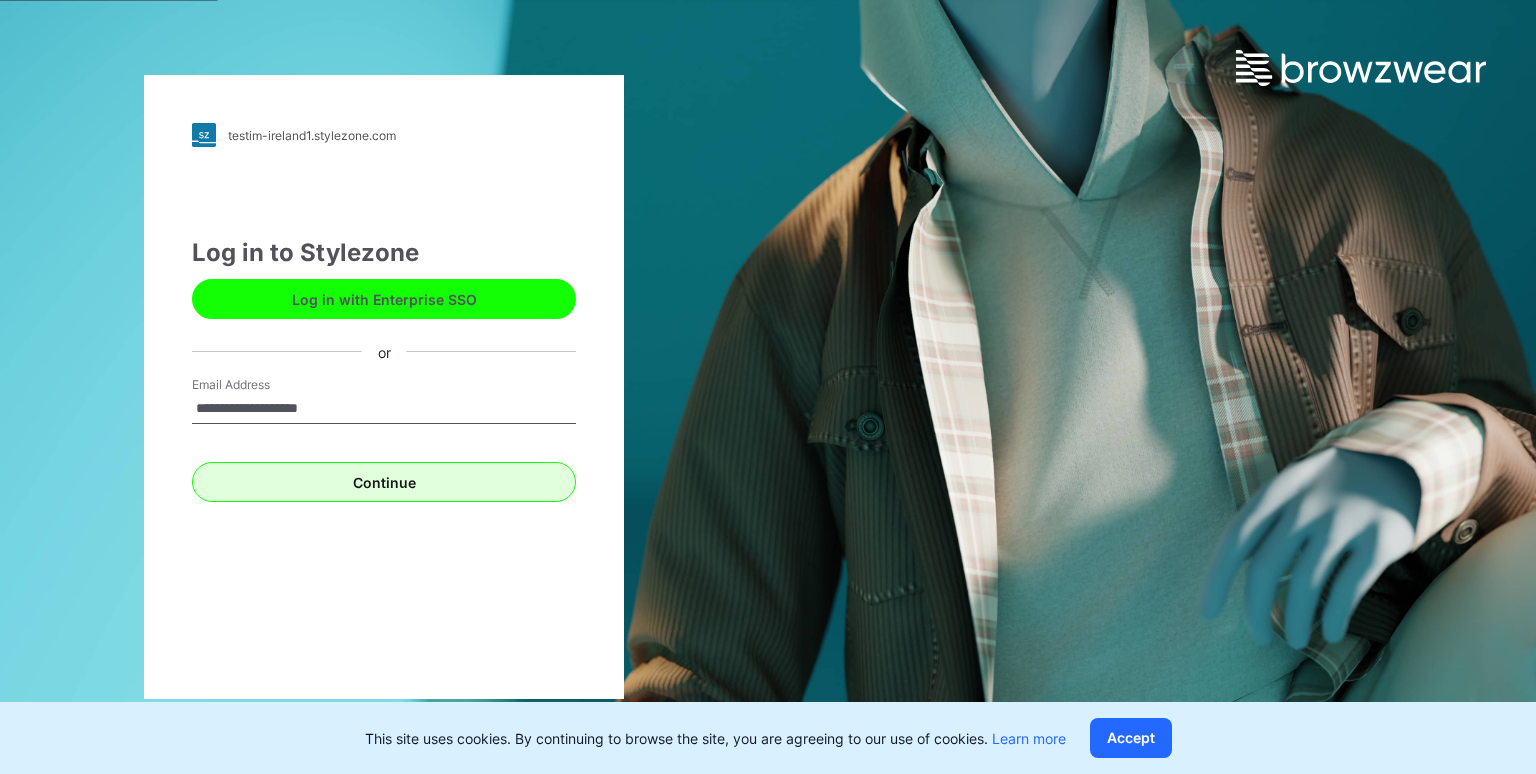 type on "**********" 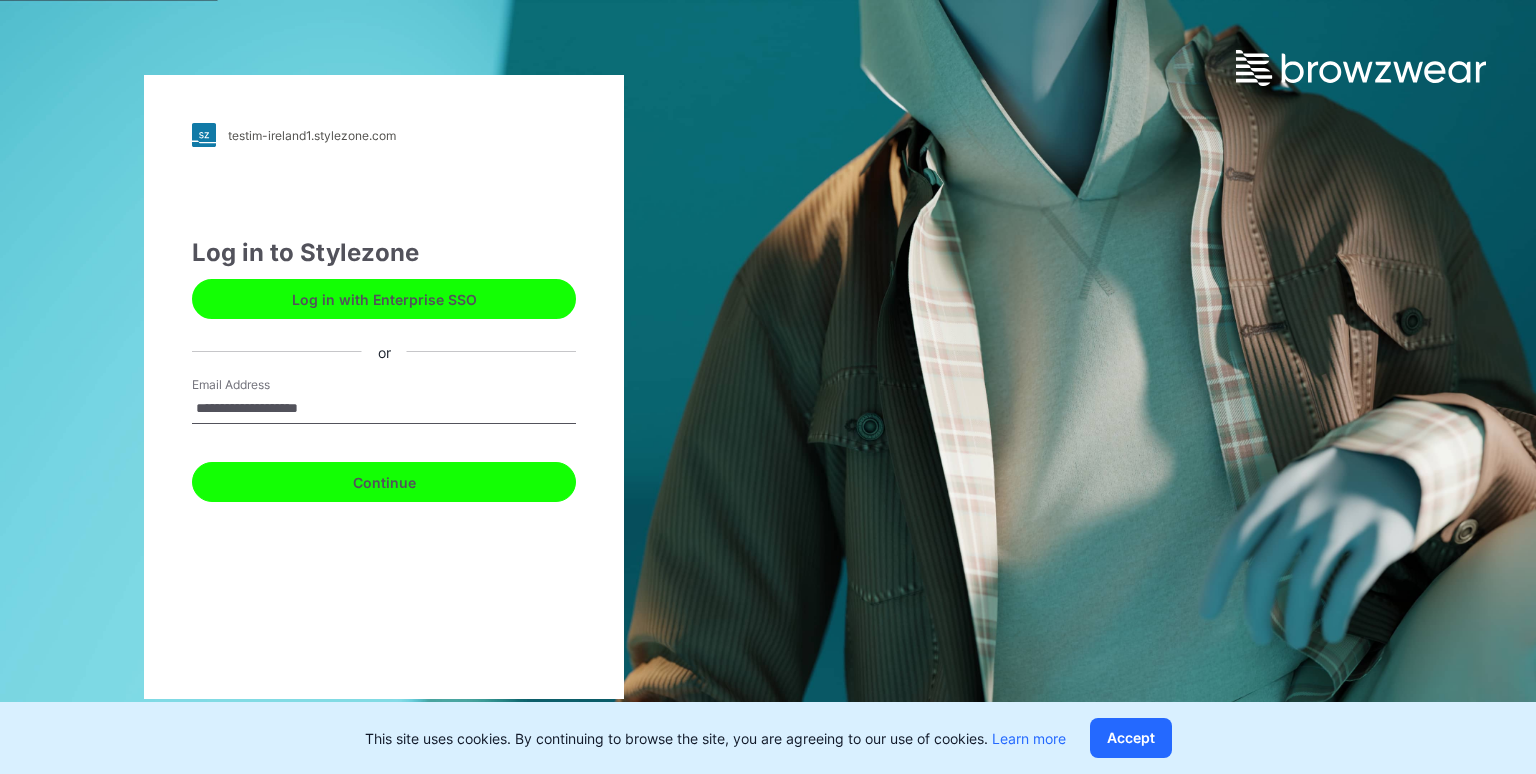 click on "Continue" at bounding box center (384, 482) 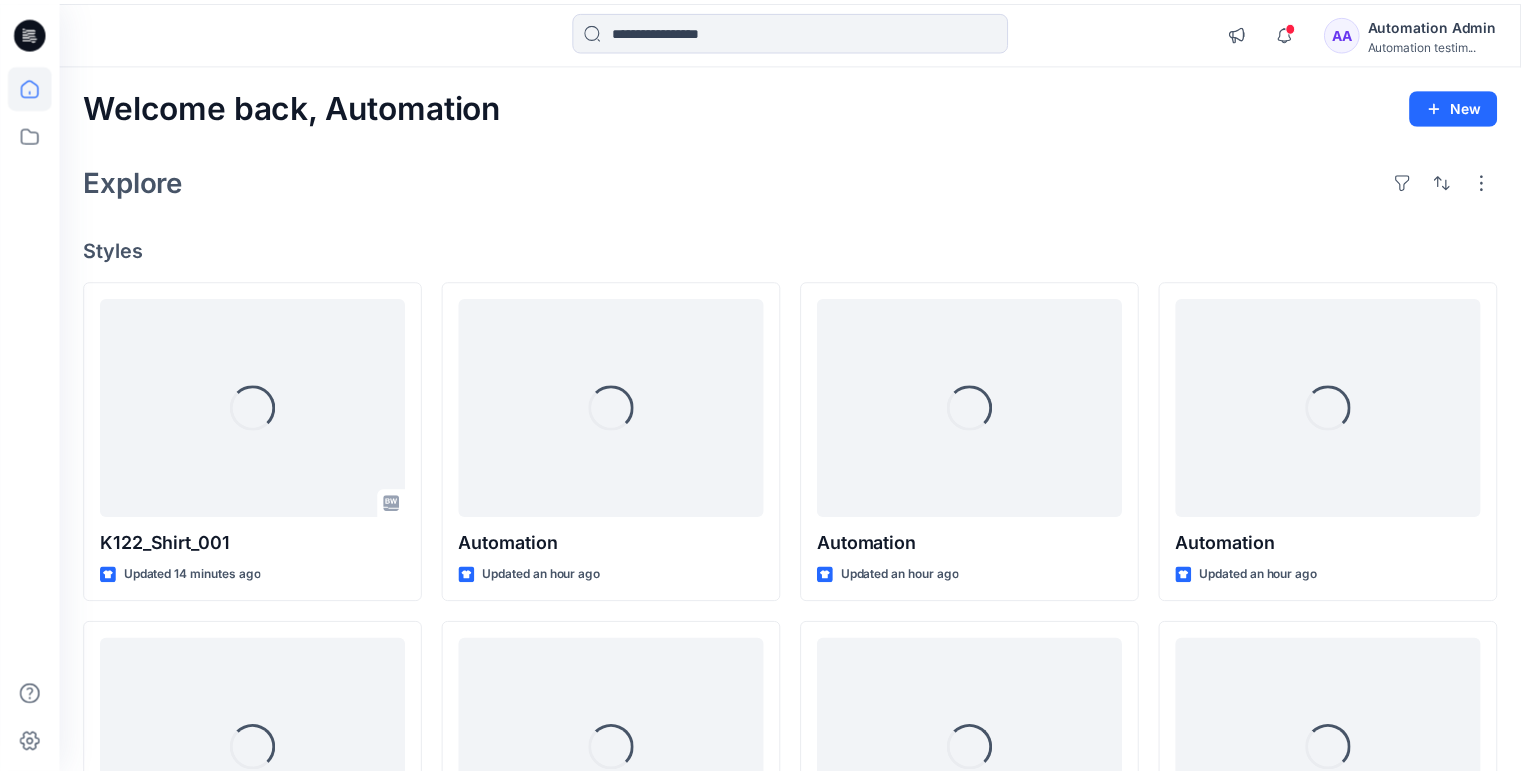 scroll, scrollTop: 0, scrollLeft: 0, axis: both 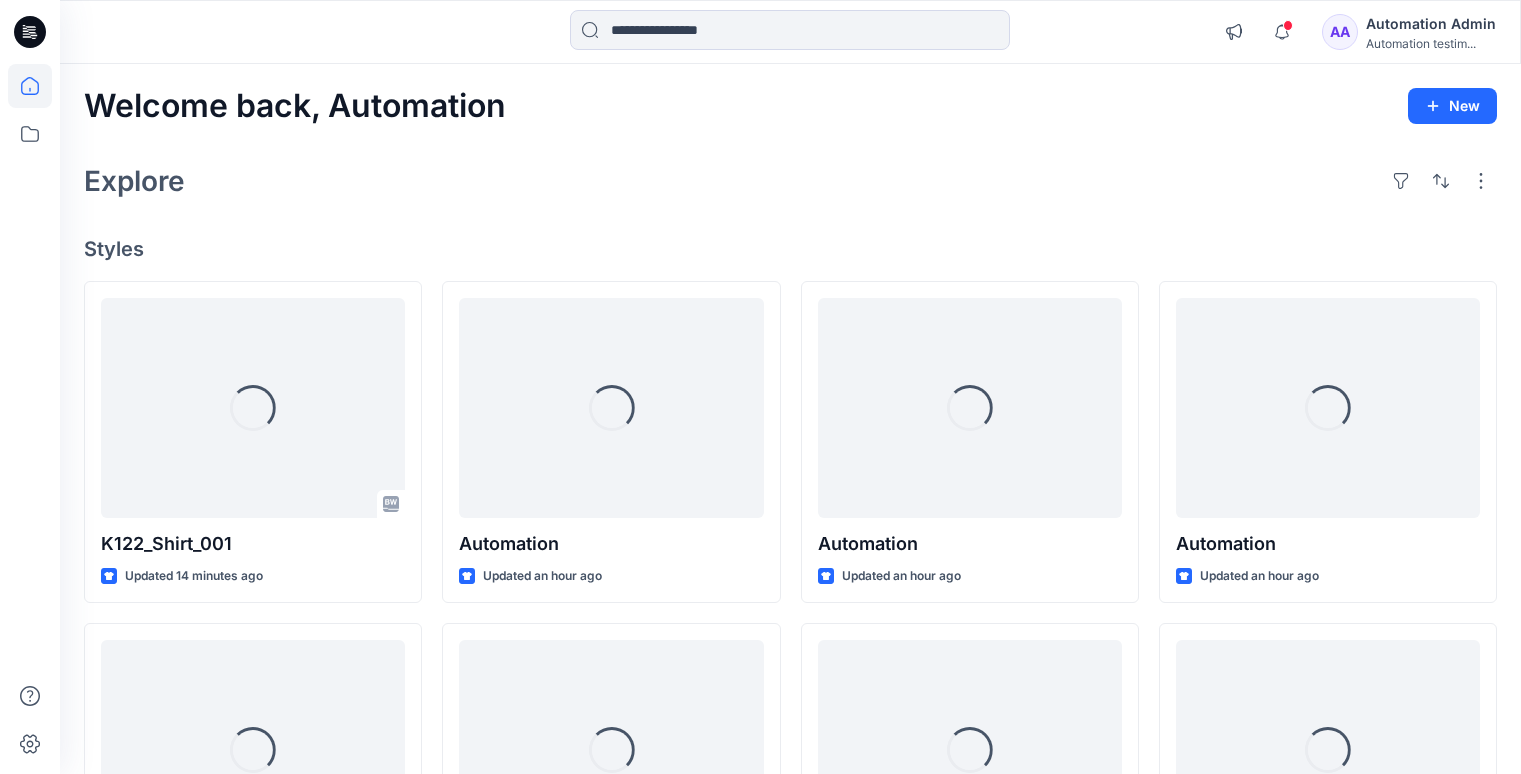 click 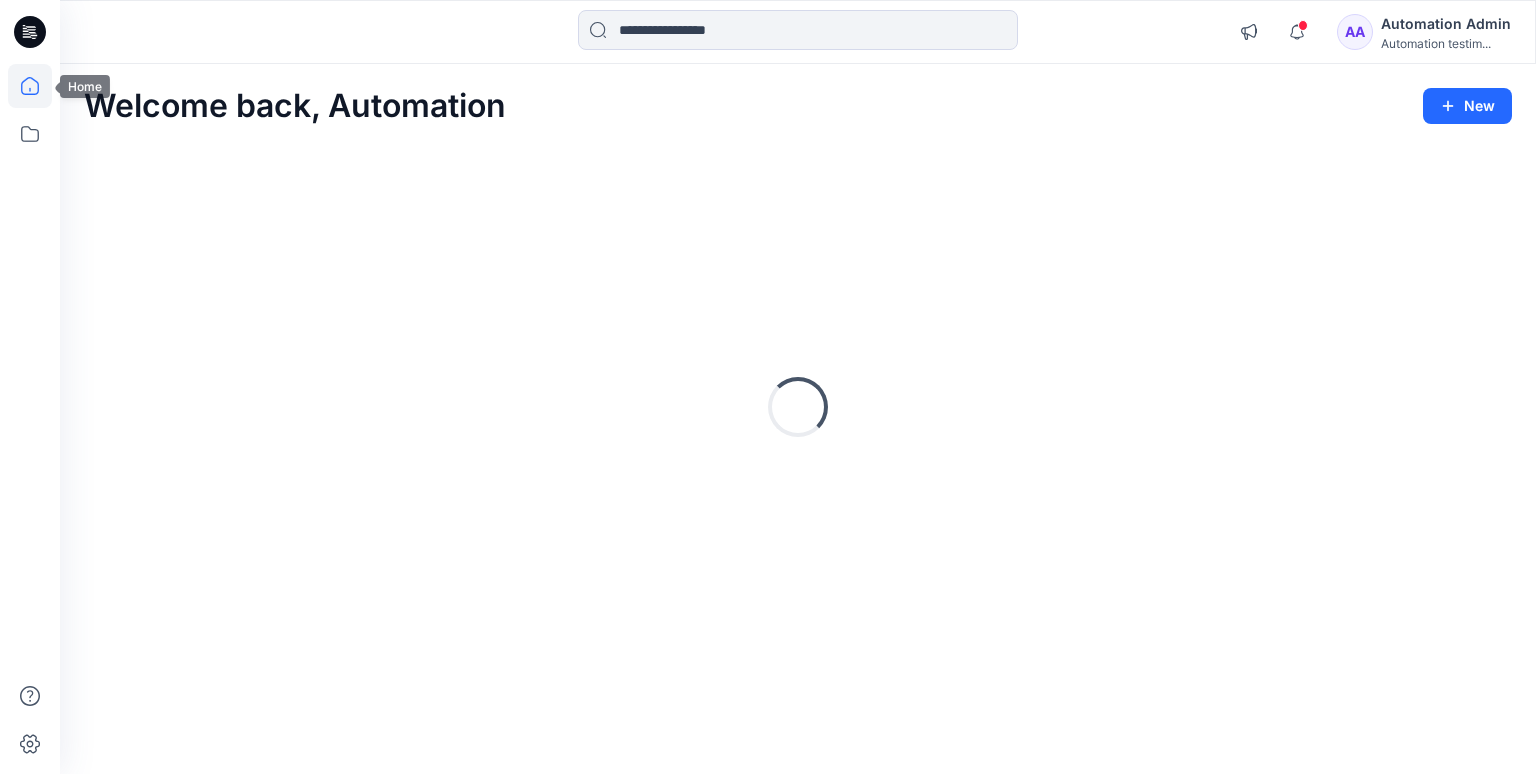 scroll, scrollTop: 0, scrollLeft: 0, axis: both 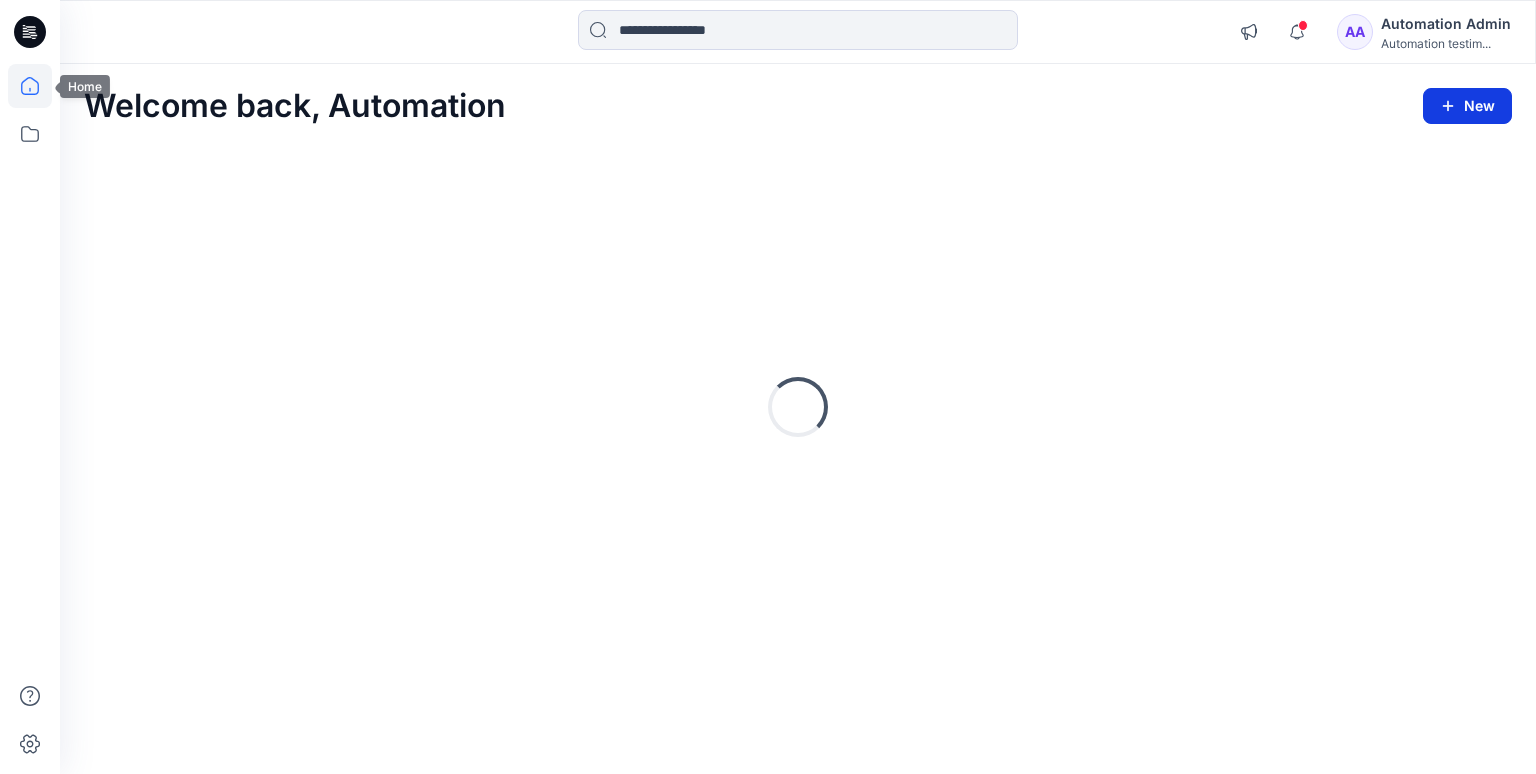 click on "New" at bounding box center (1467, 106) 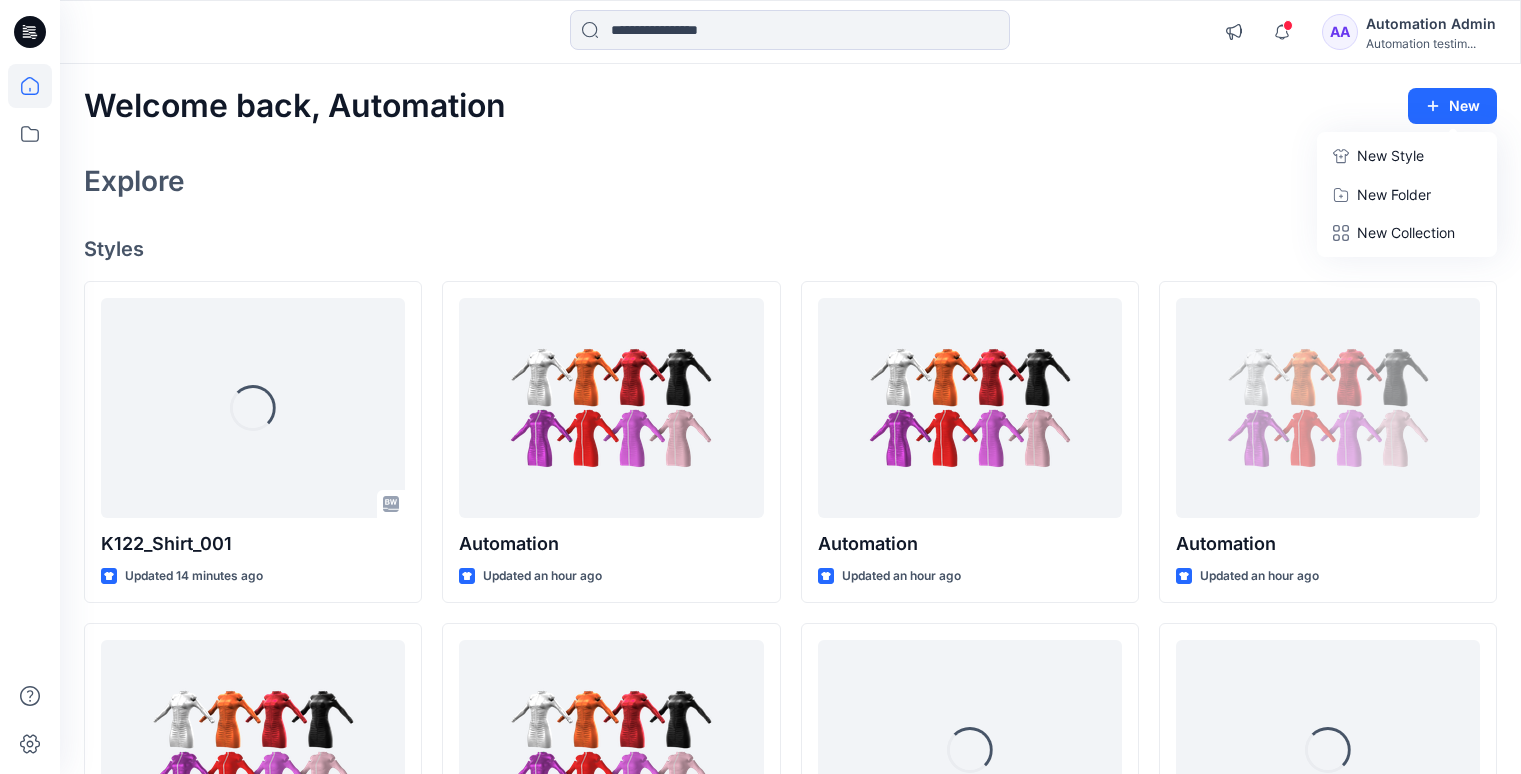 click on "New Style" at bounding box center [1390, 156] 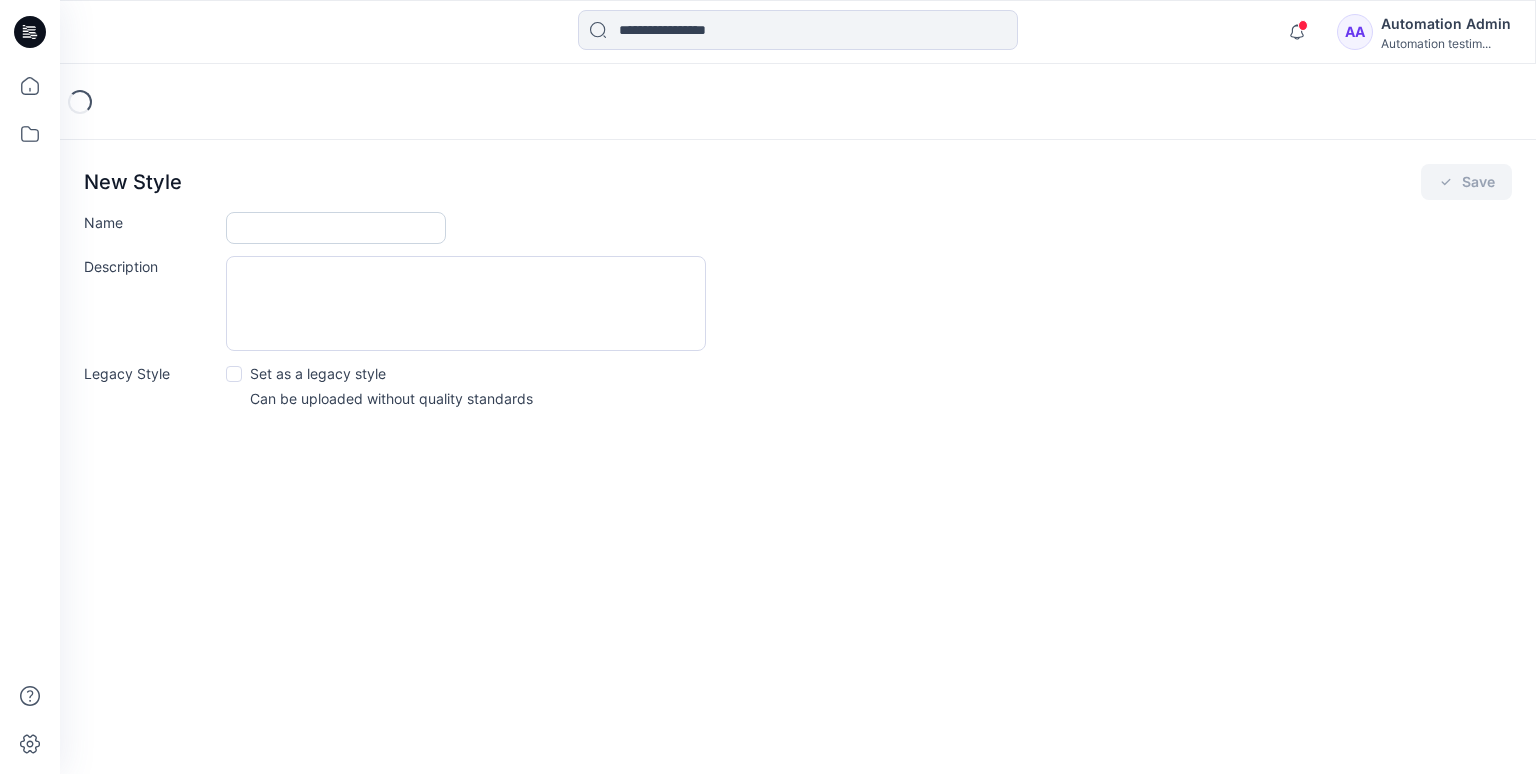 click on "Name" at bounding box center [336, 228] 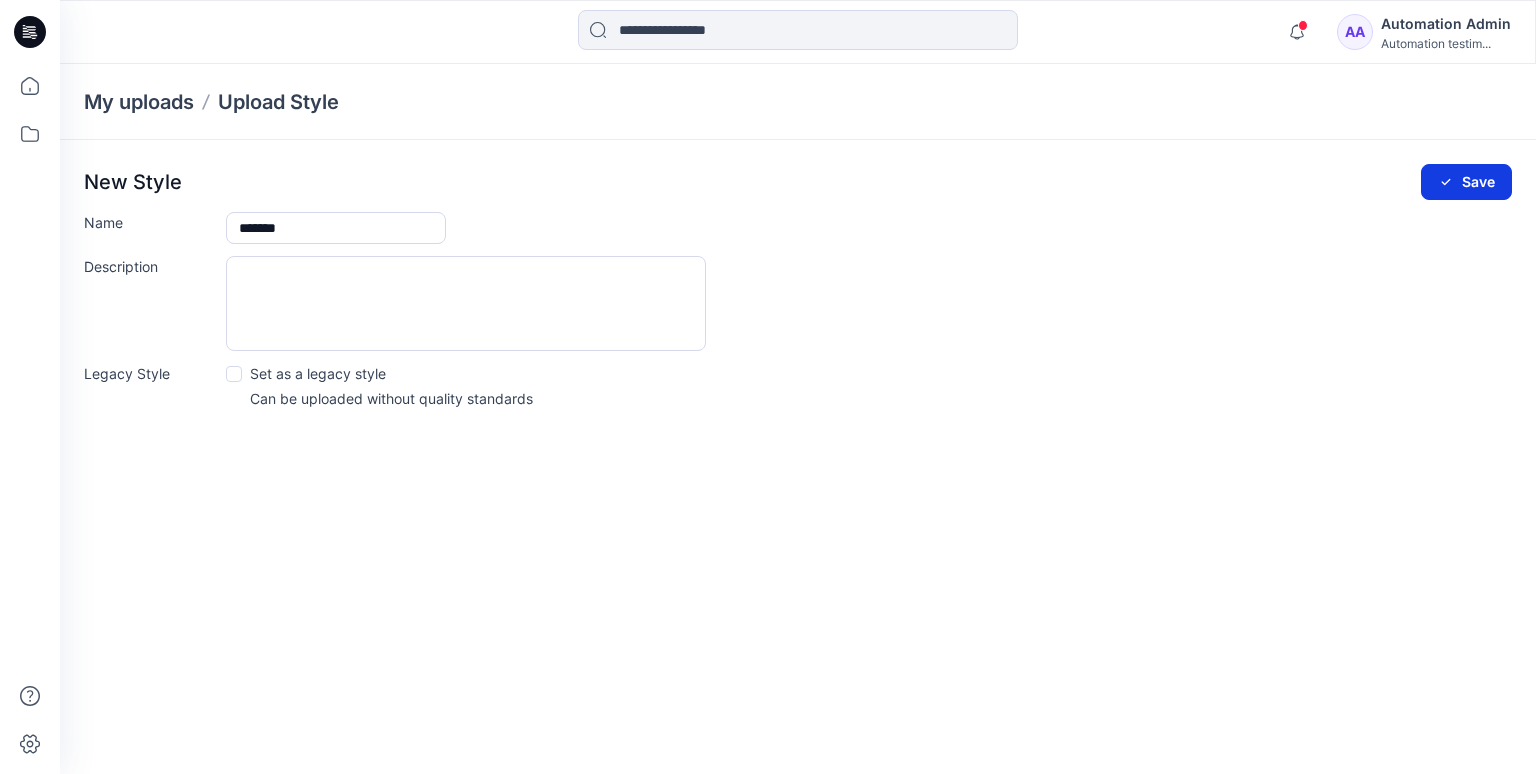 type on "*******" 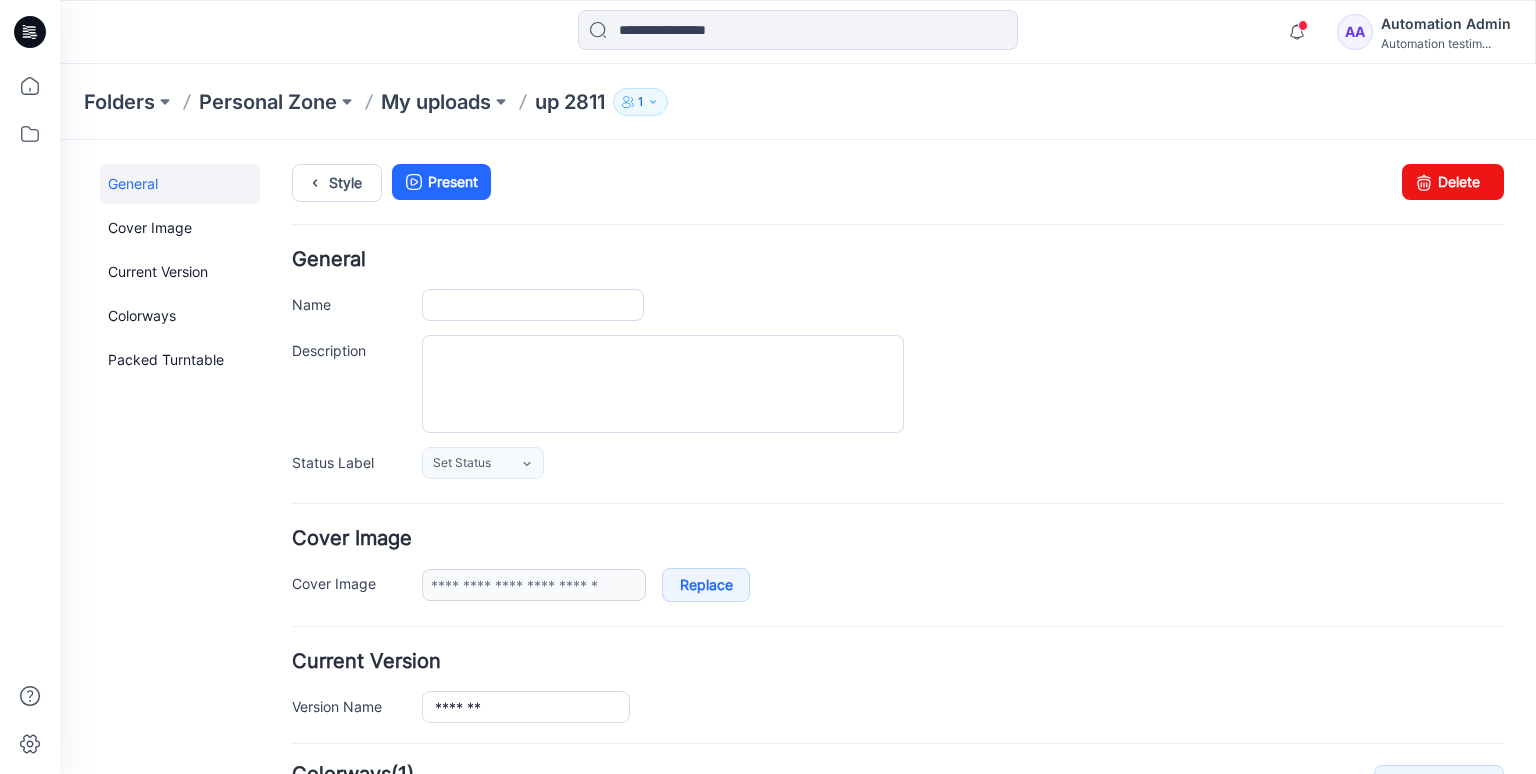 scroll, scrollTop: 424, scrollLeft: 0, axis: vertical 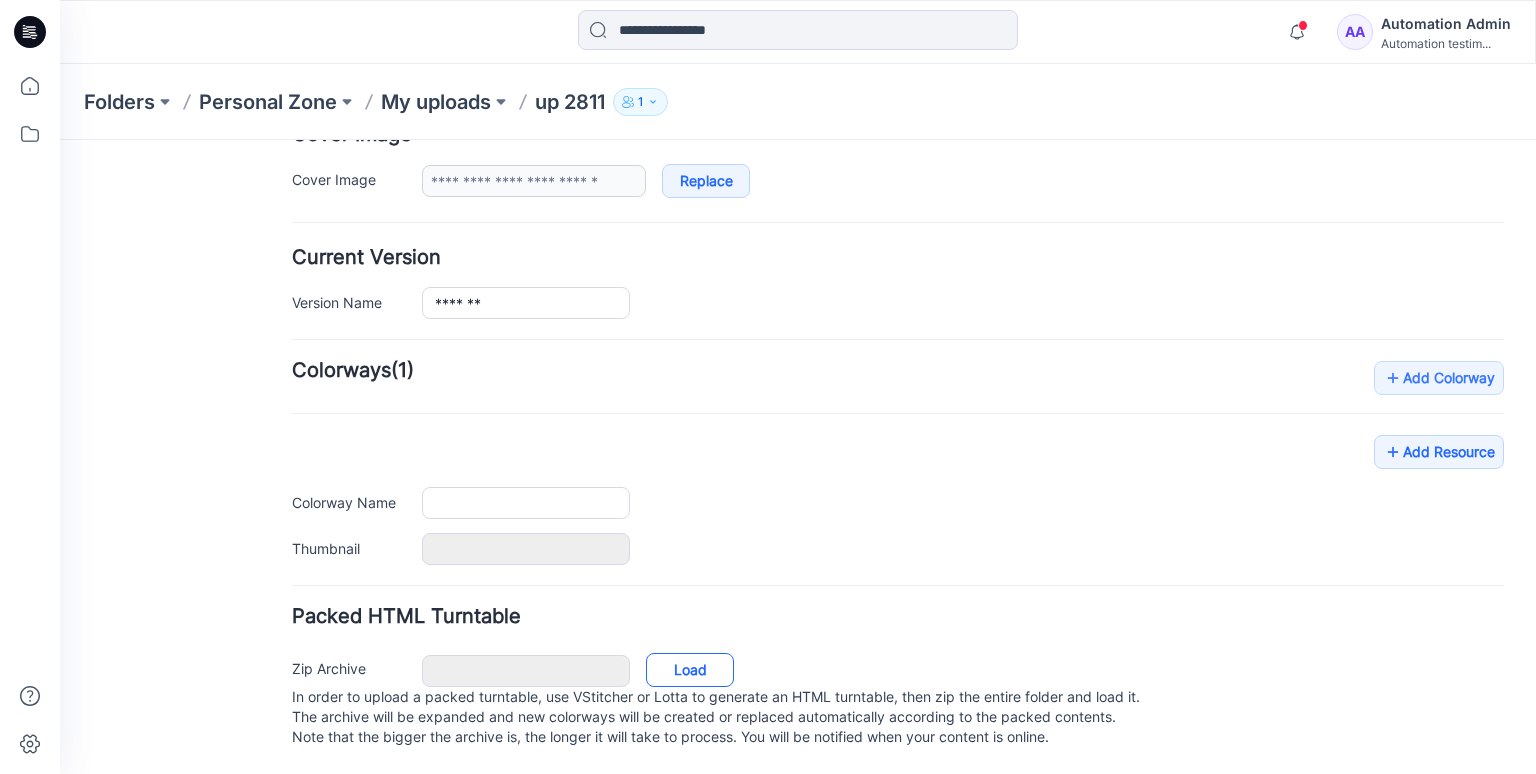 click on "Load" at bounding box center [690, 670] 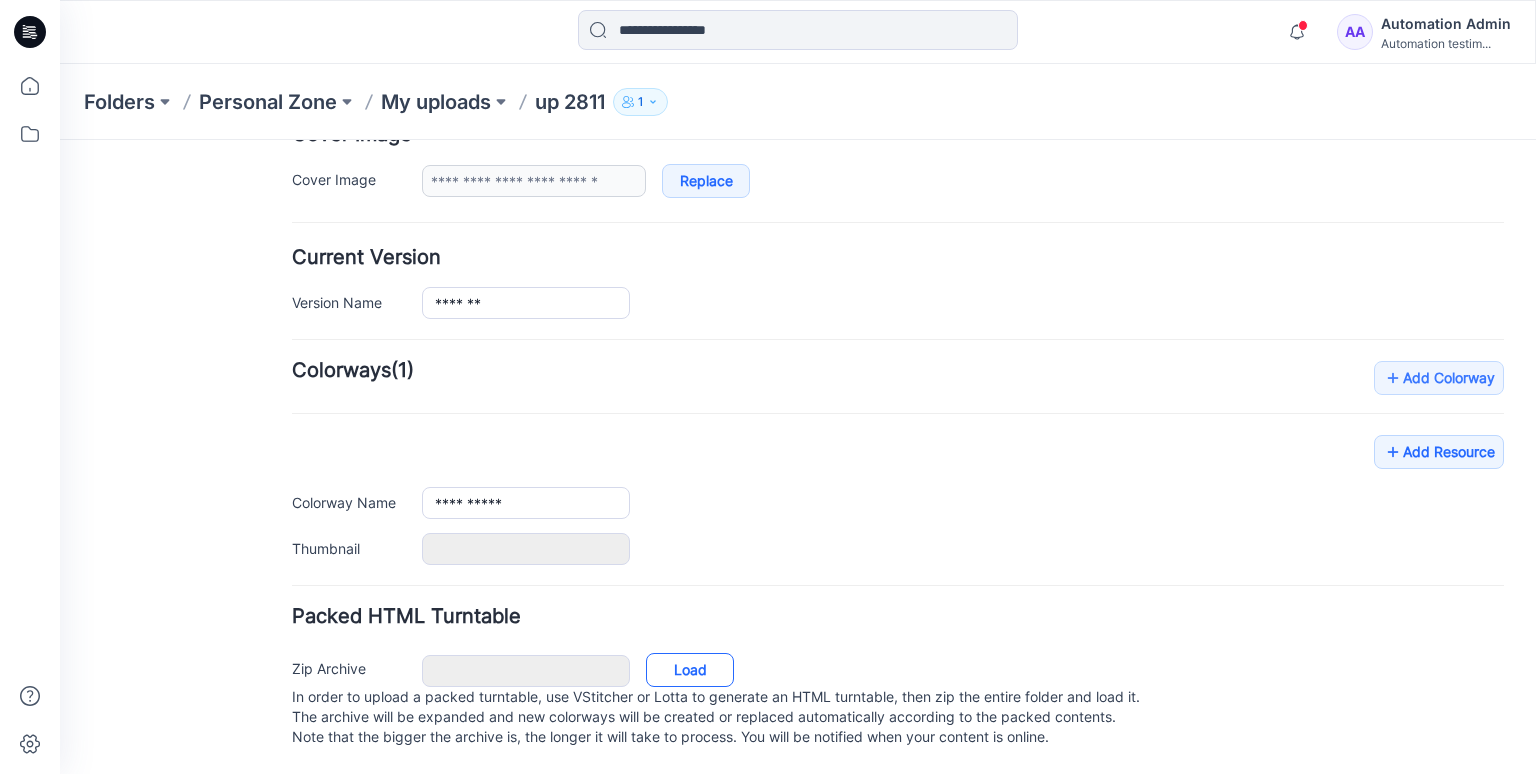 type on "**********" 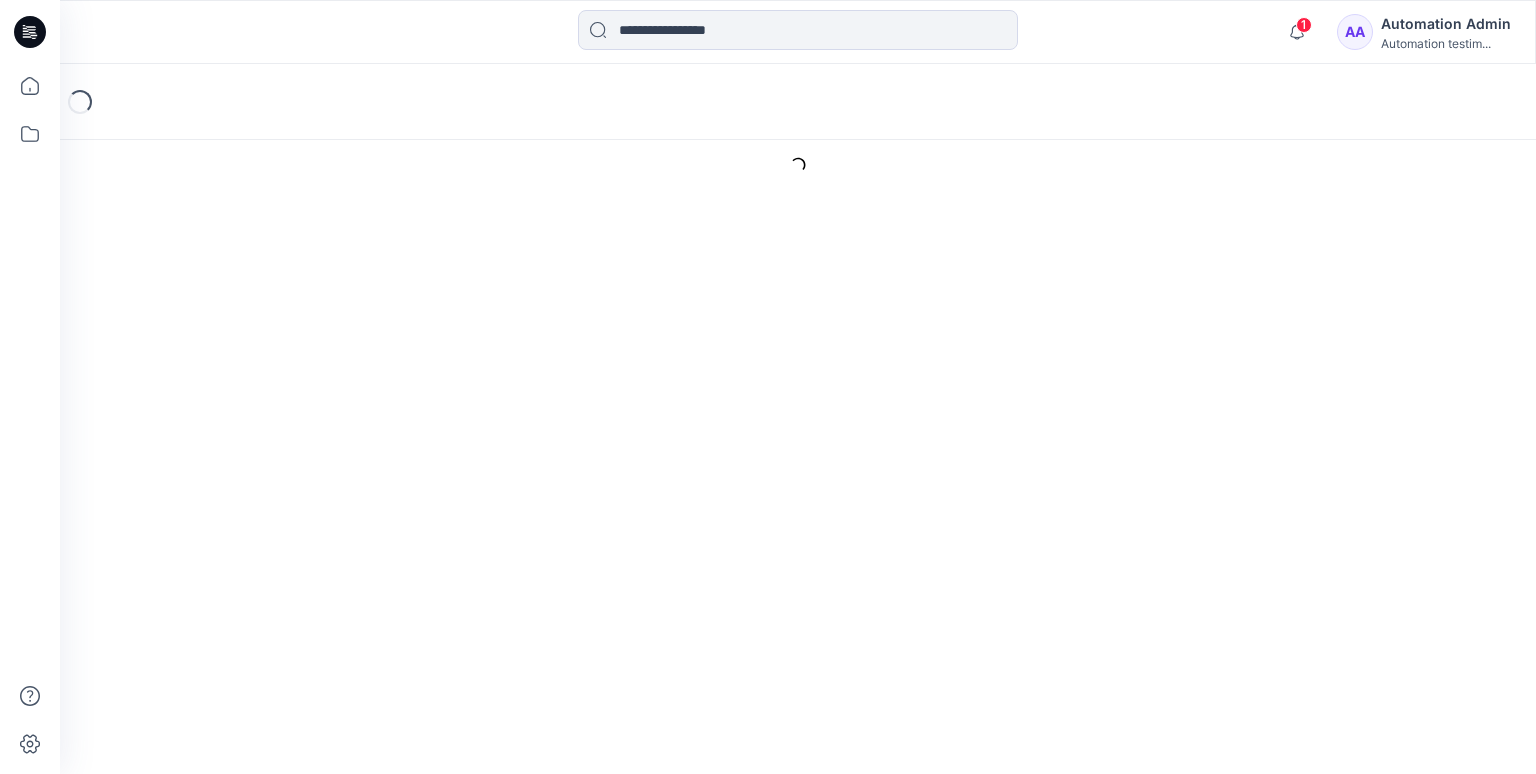 scroll, scrollTop: 0, scrollLeft: 0, axis: both 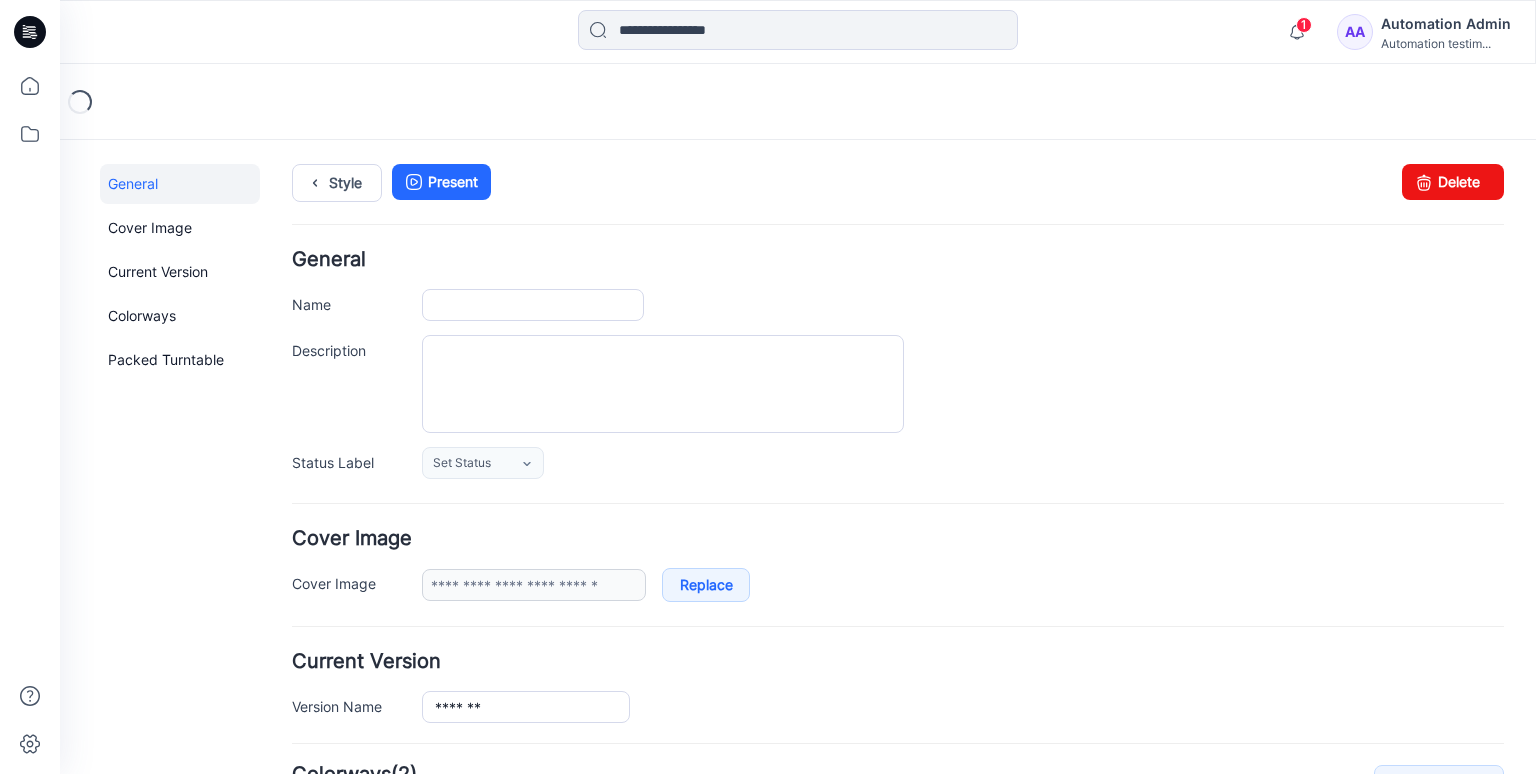 type on "*******" 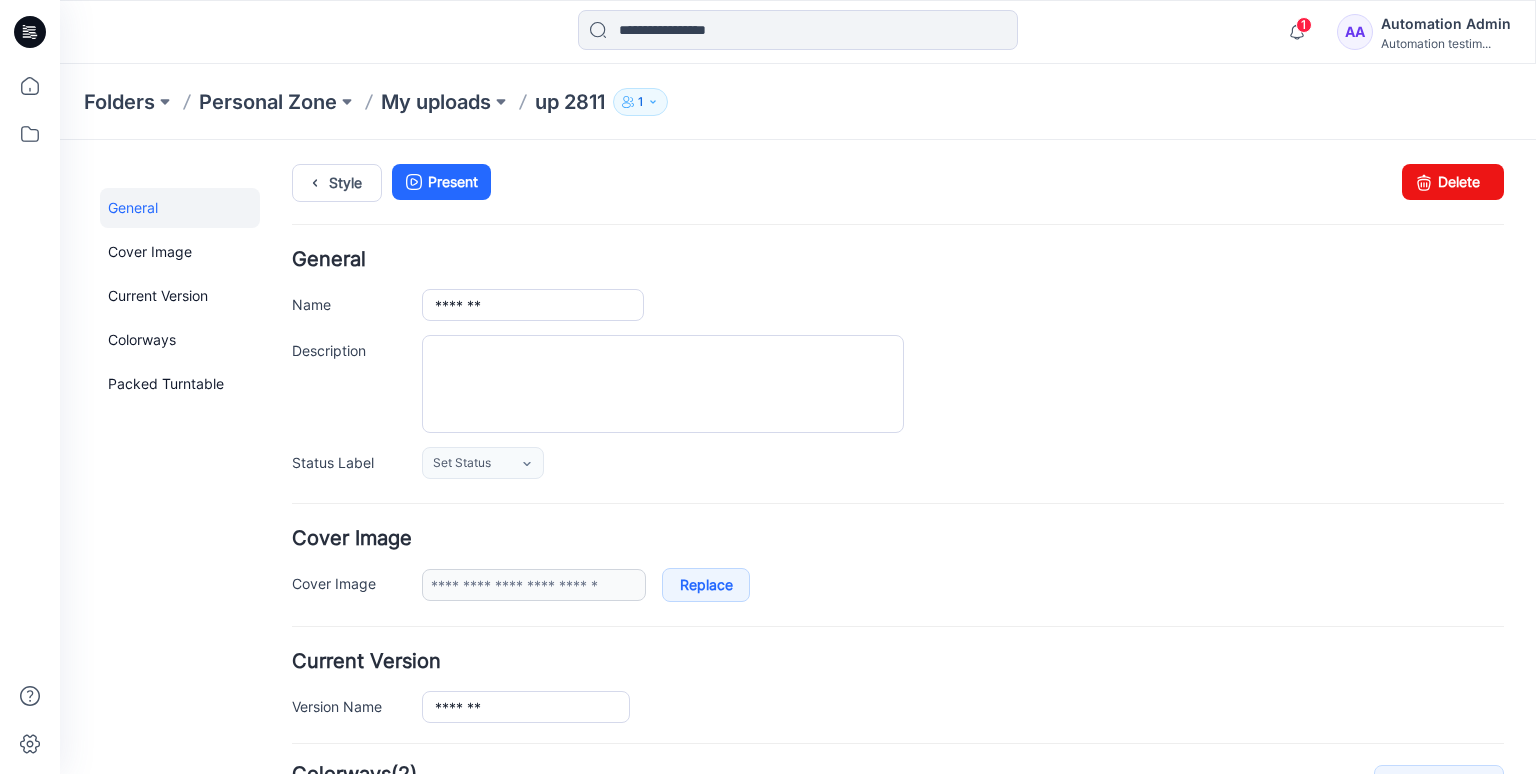 scroll, scrollTop: 400, scrollLeft: 0, axis: vertical 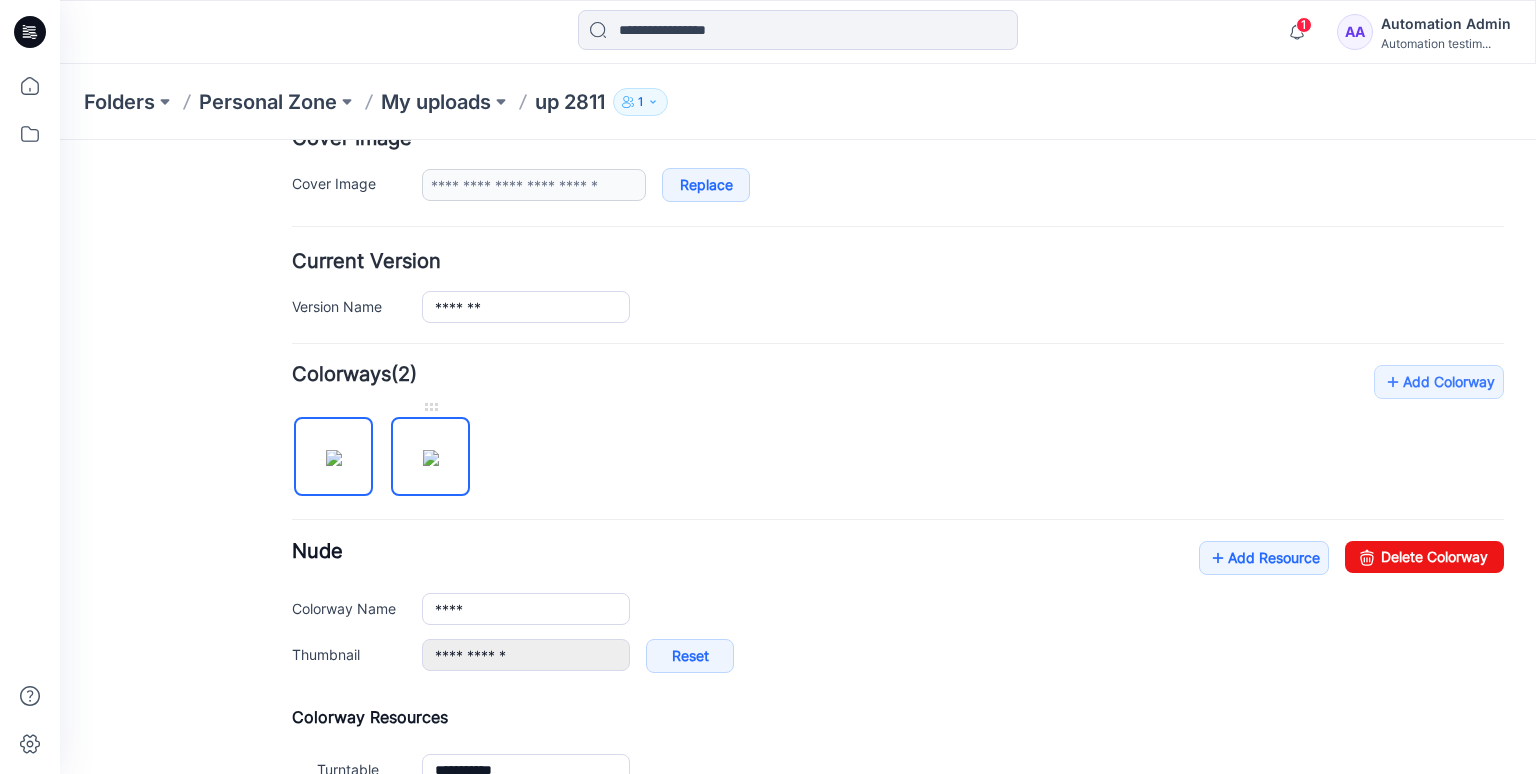 click at bounding box center (431, 458) 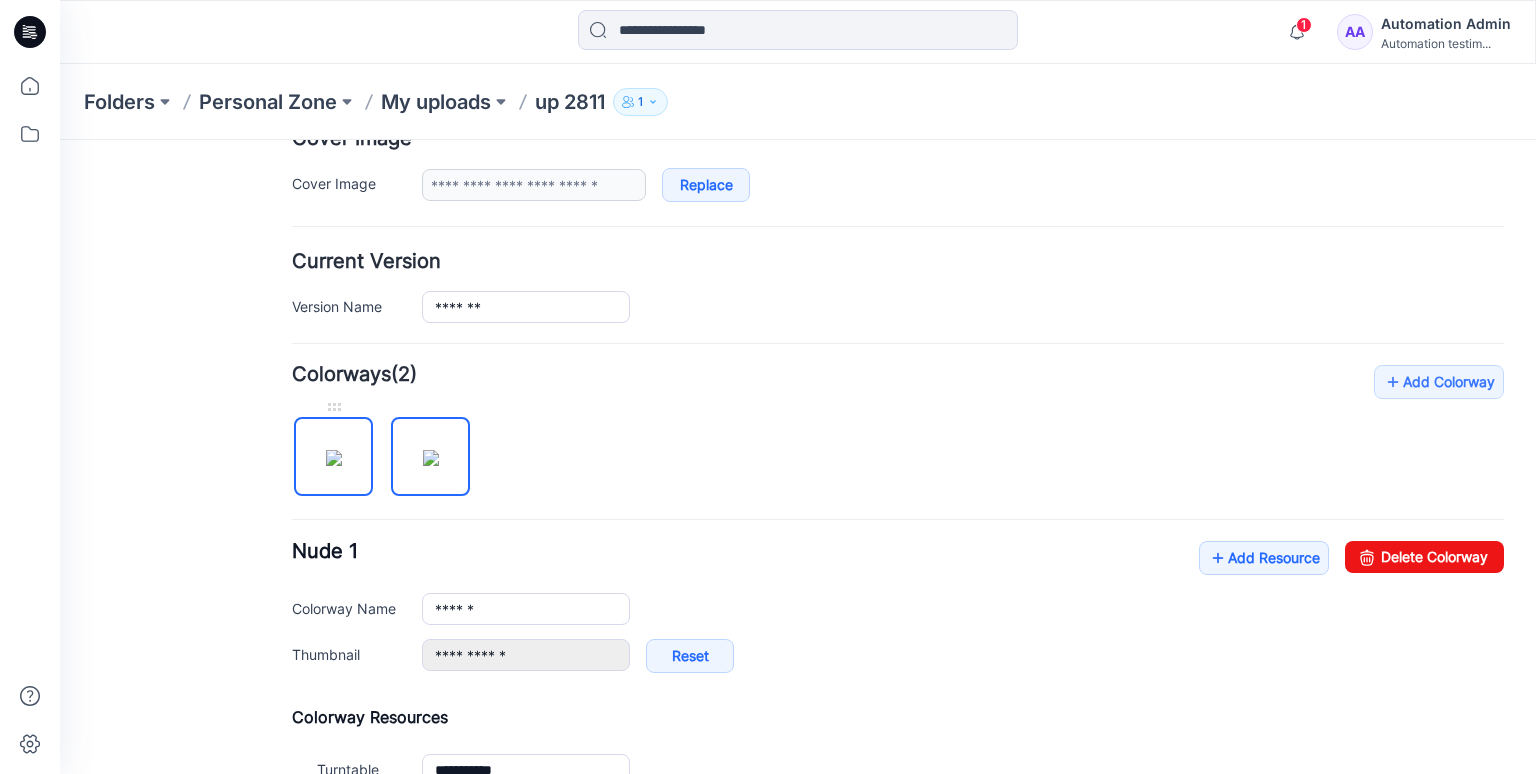 click at bounding box center (334, 458) 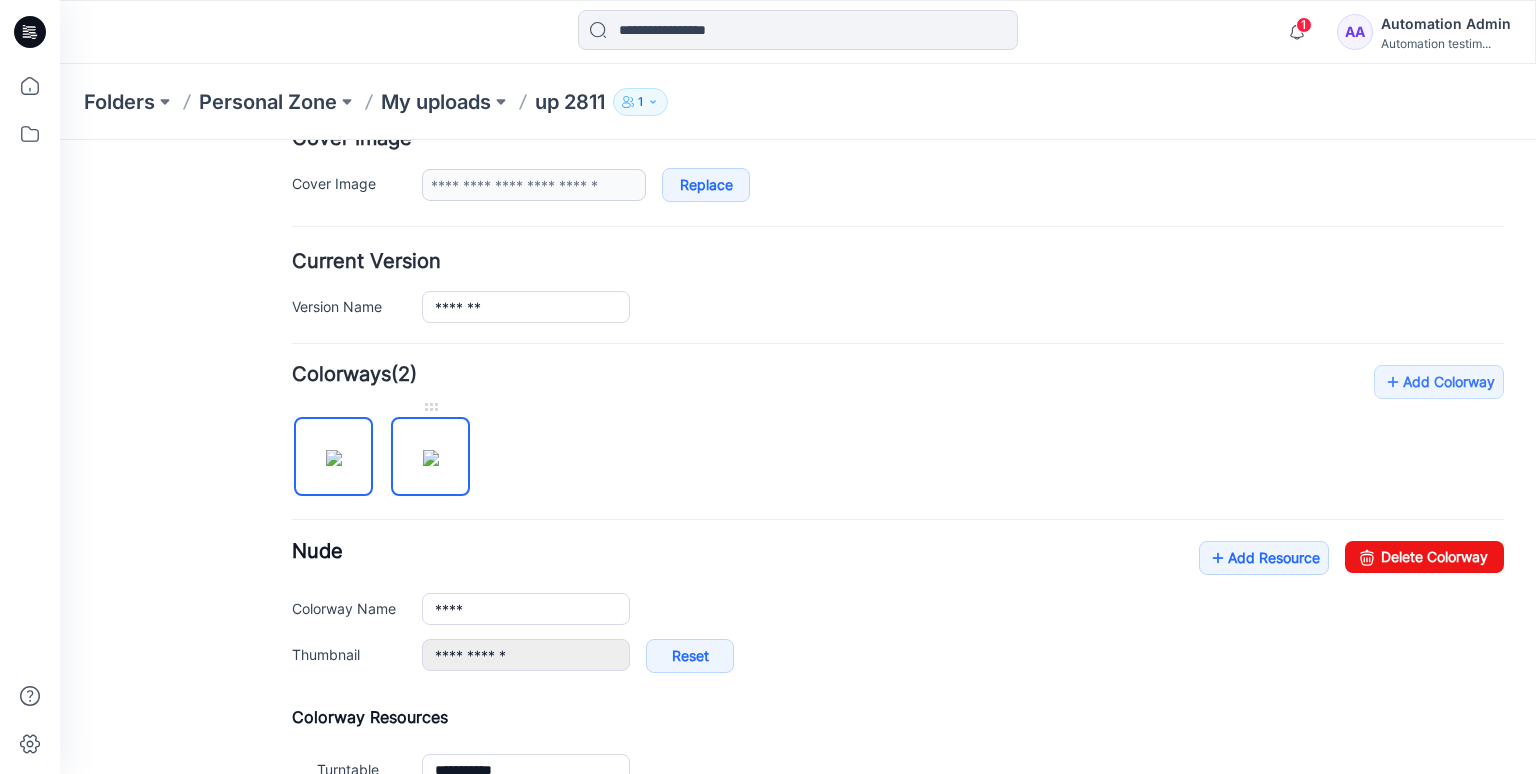 click at bounding box center [431, 458] 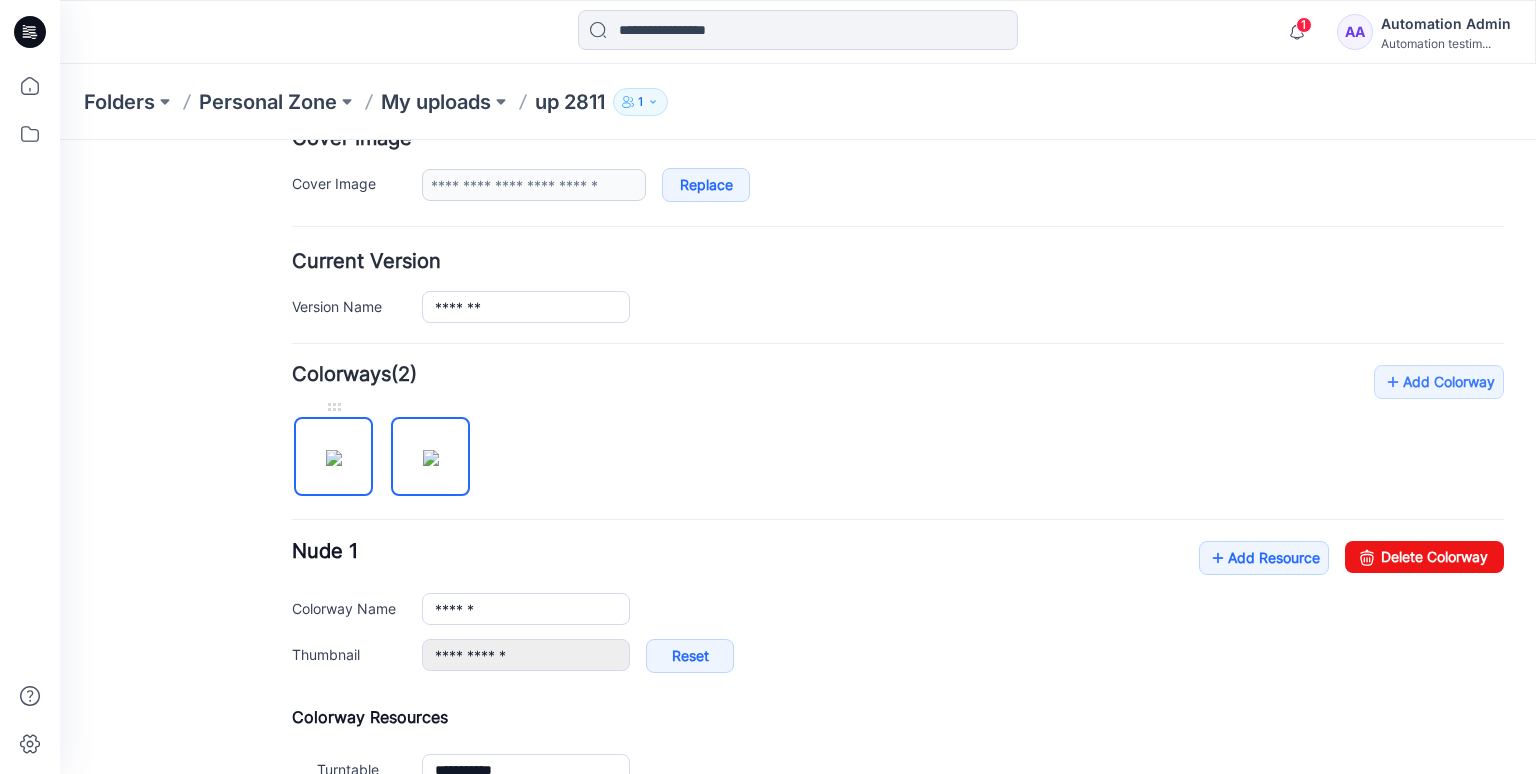 click at bounding box center [334, 458] 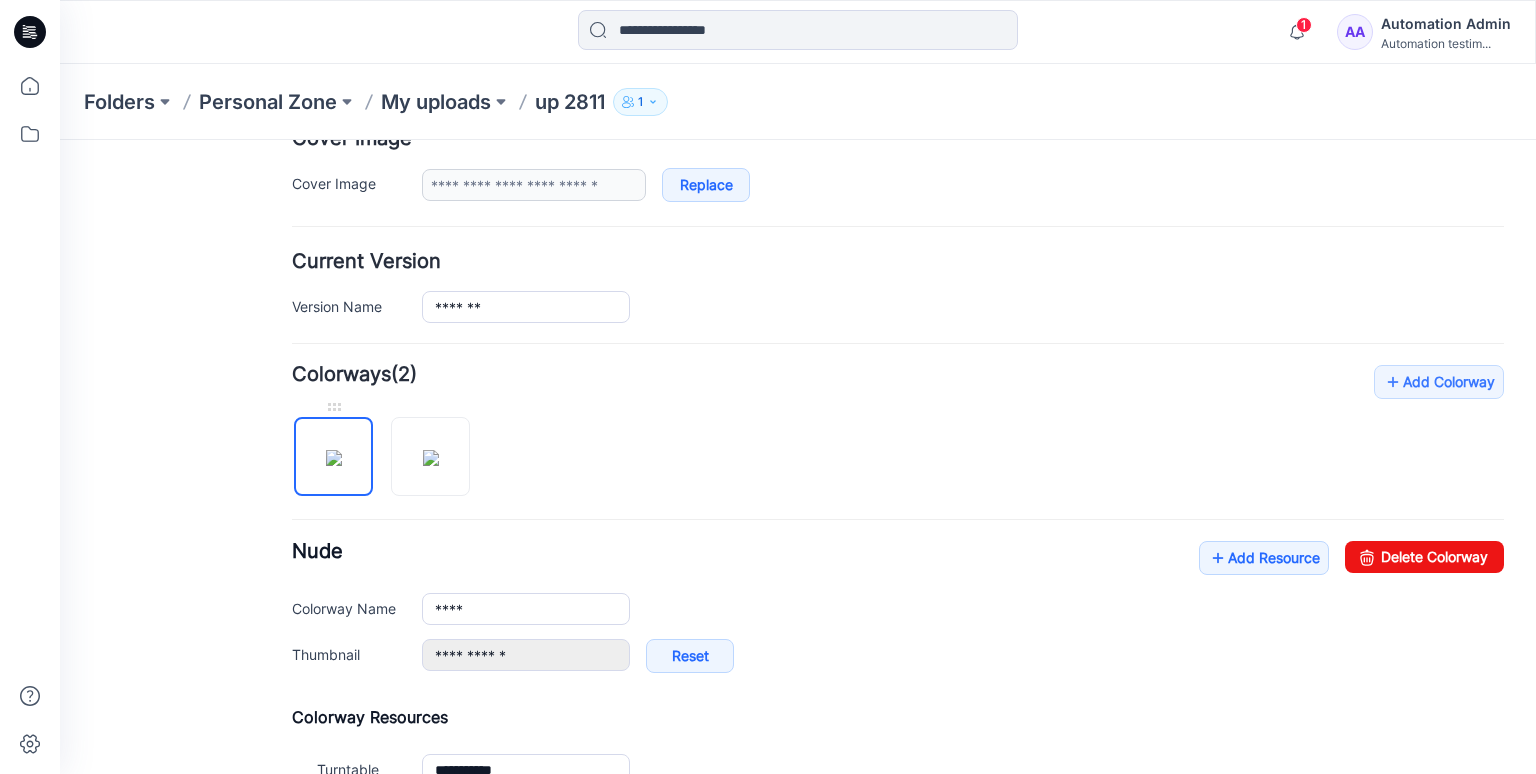 scroll, scrollTop: 0, scrollLeft: 0, axis: both 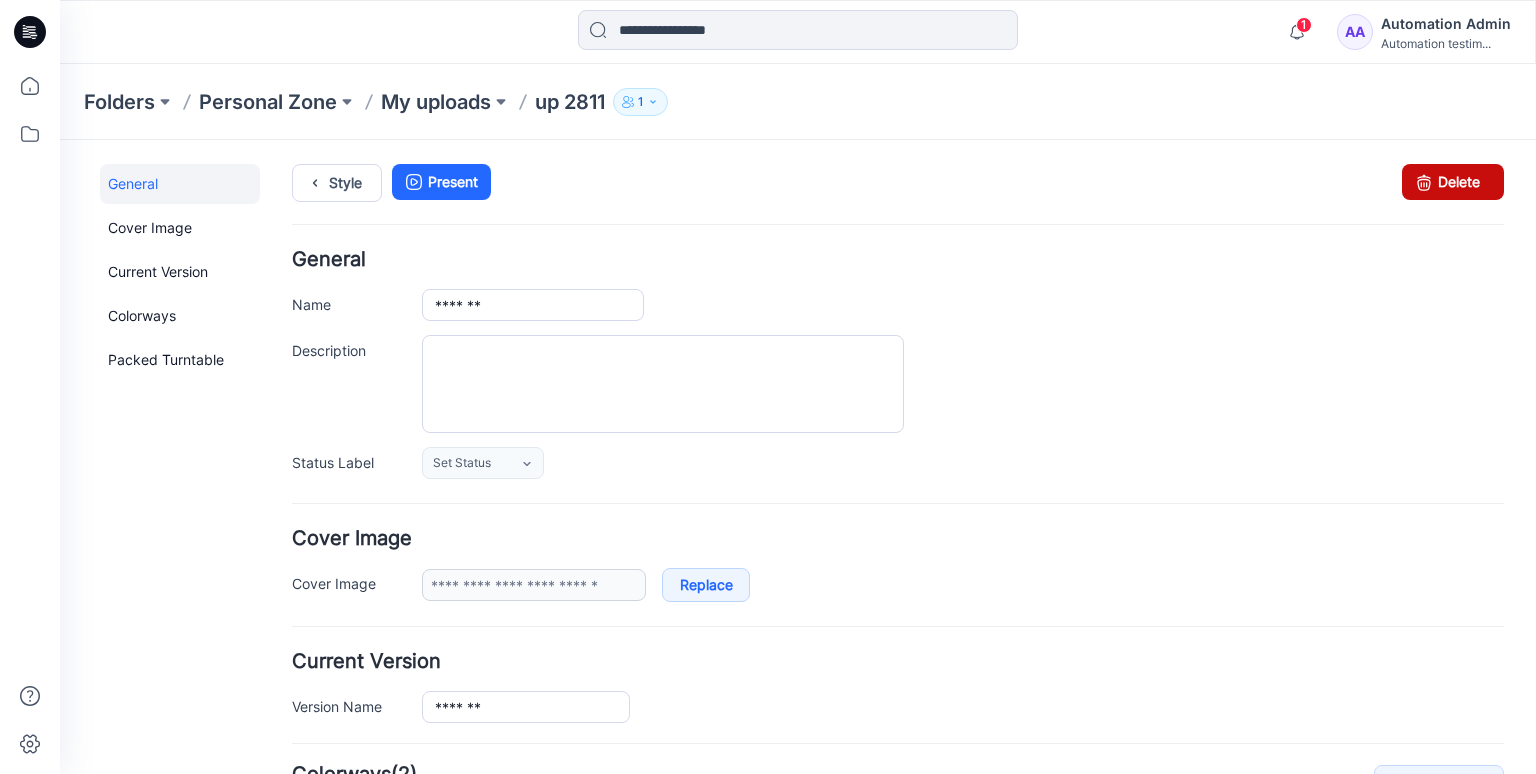 click on "Delete" at bounding box center [1453, 182] 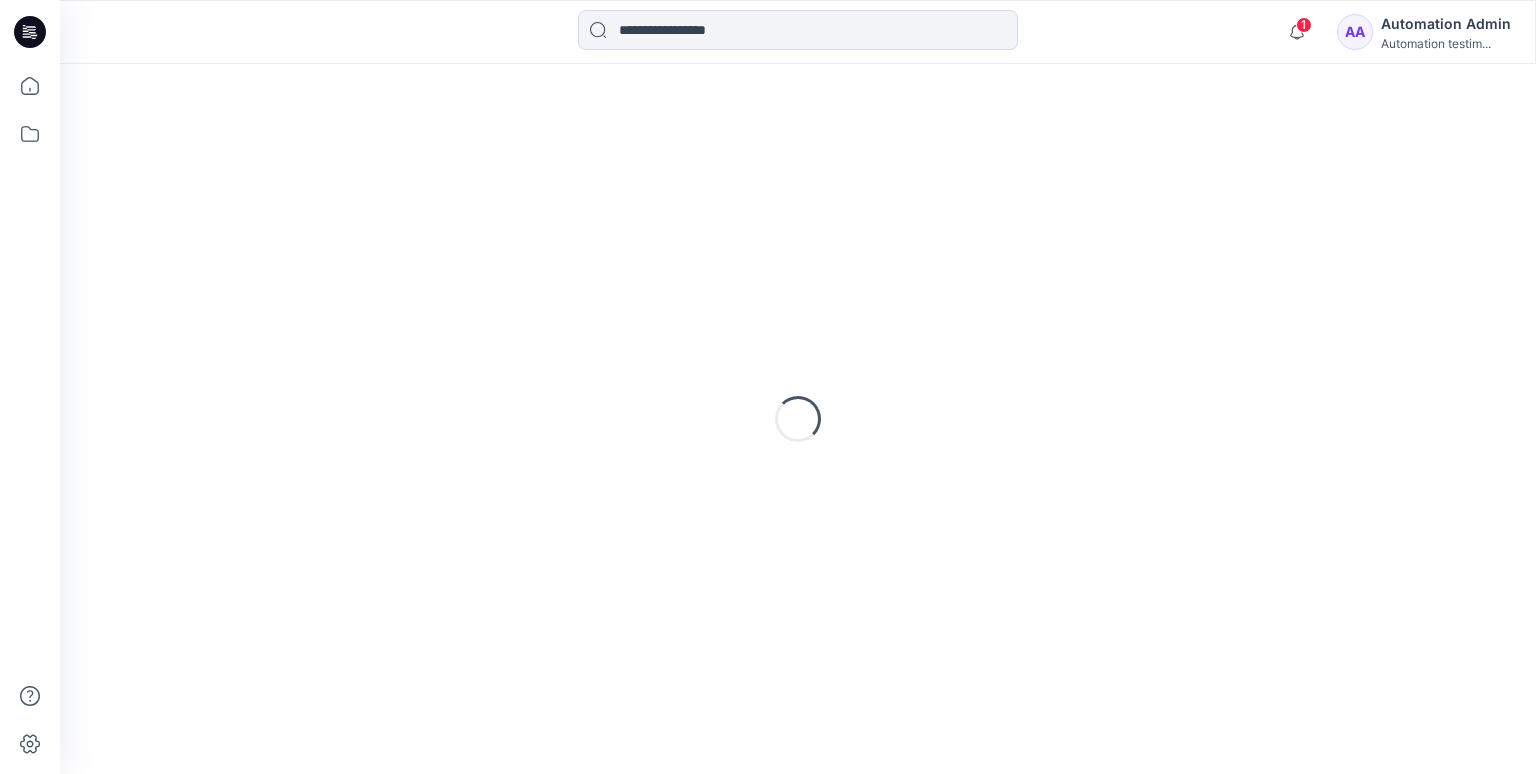 scroll, scrollTop: 0, scrollLeft: 0, axis: both 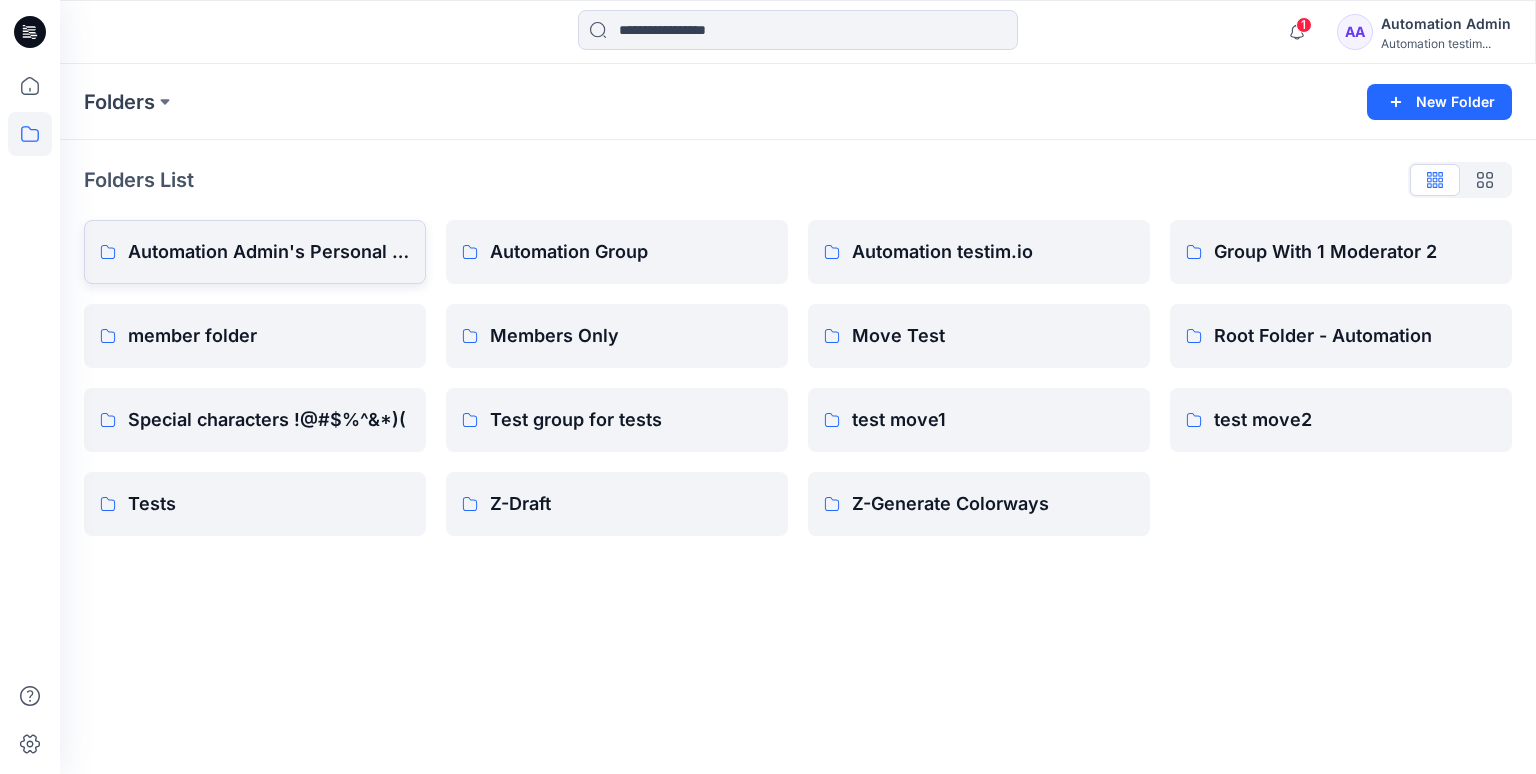 click on "Automation Admin's Personal Zone" at bounding box center [255, 252] 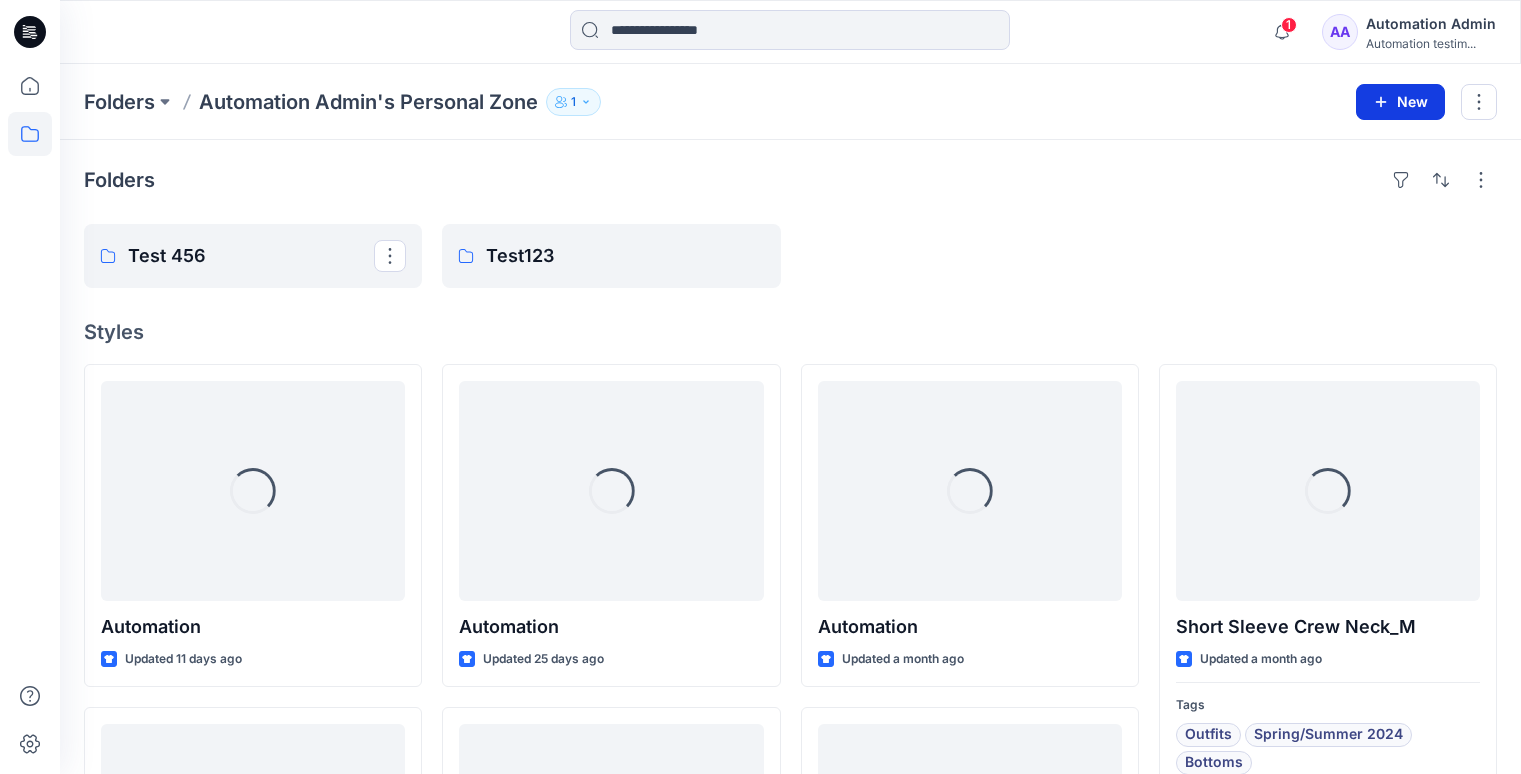 click on "New" at bounding box center [1400, 102] 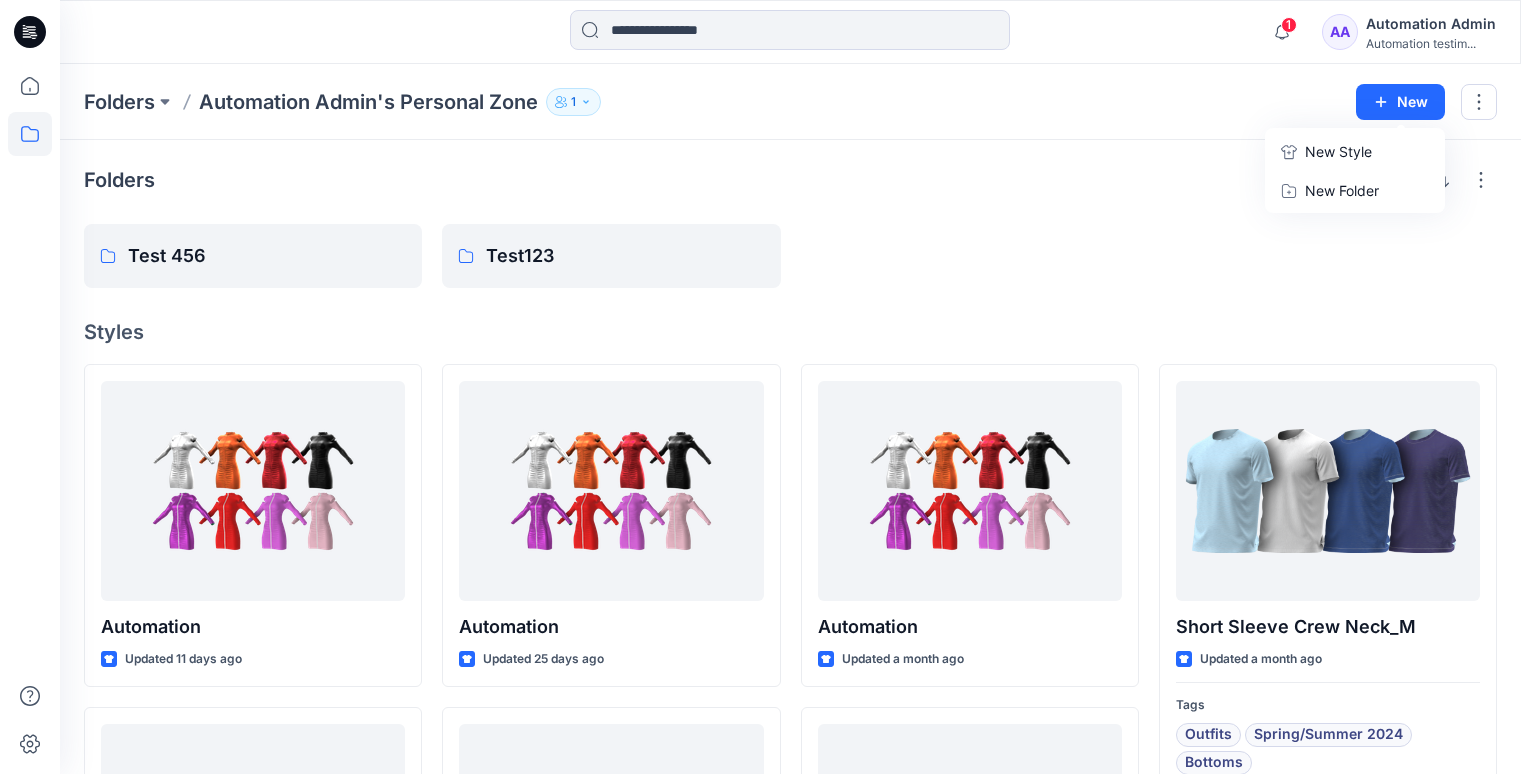 click on "New Style" at bounding box center [1338, 152] 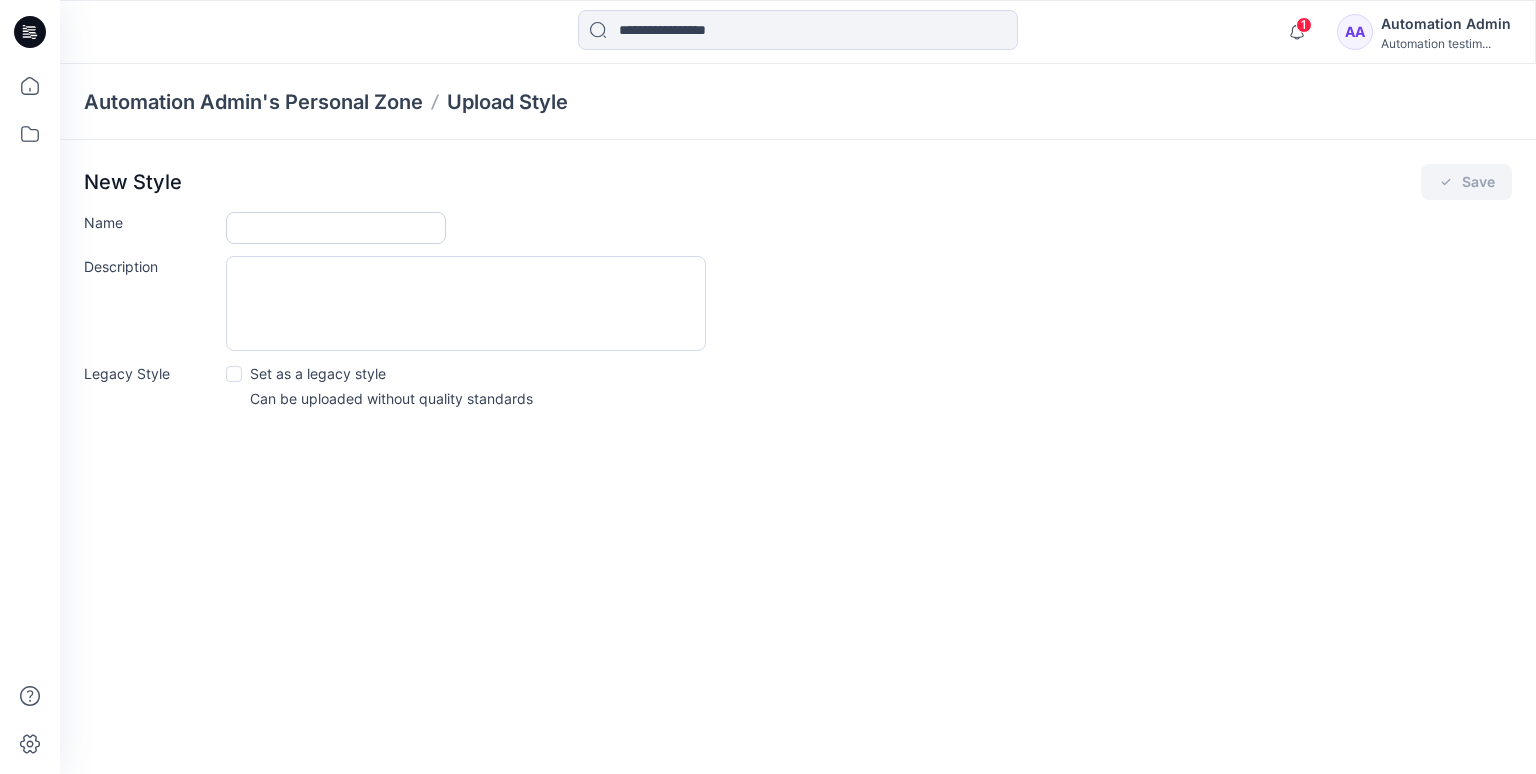 click on "Name" at bounding box center [336, 228] 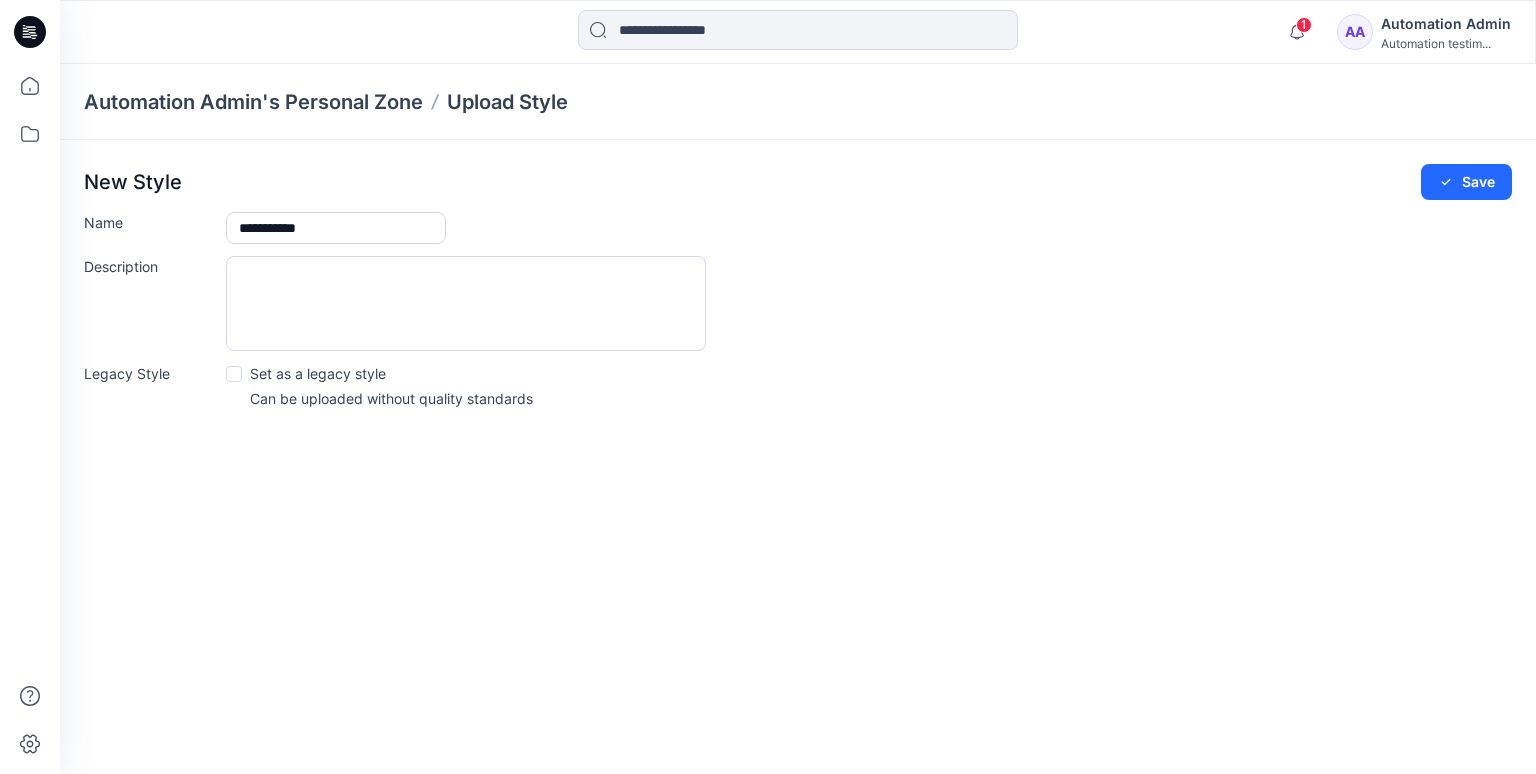 type on "**********" 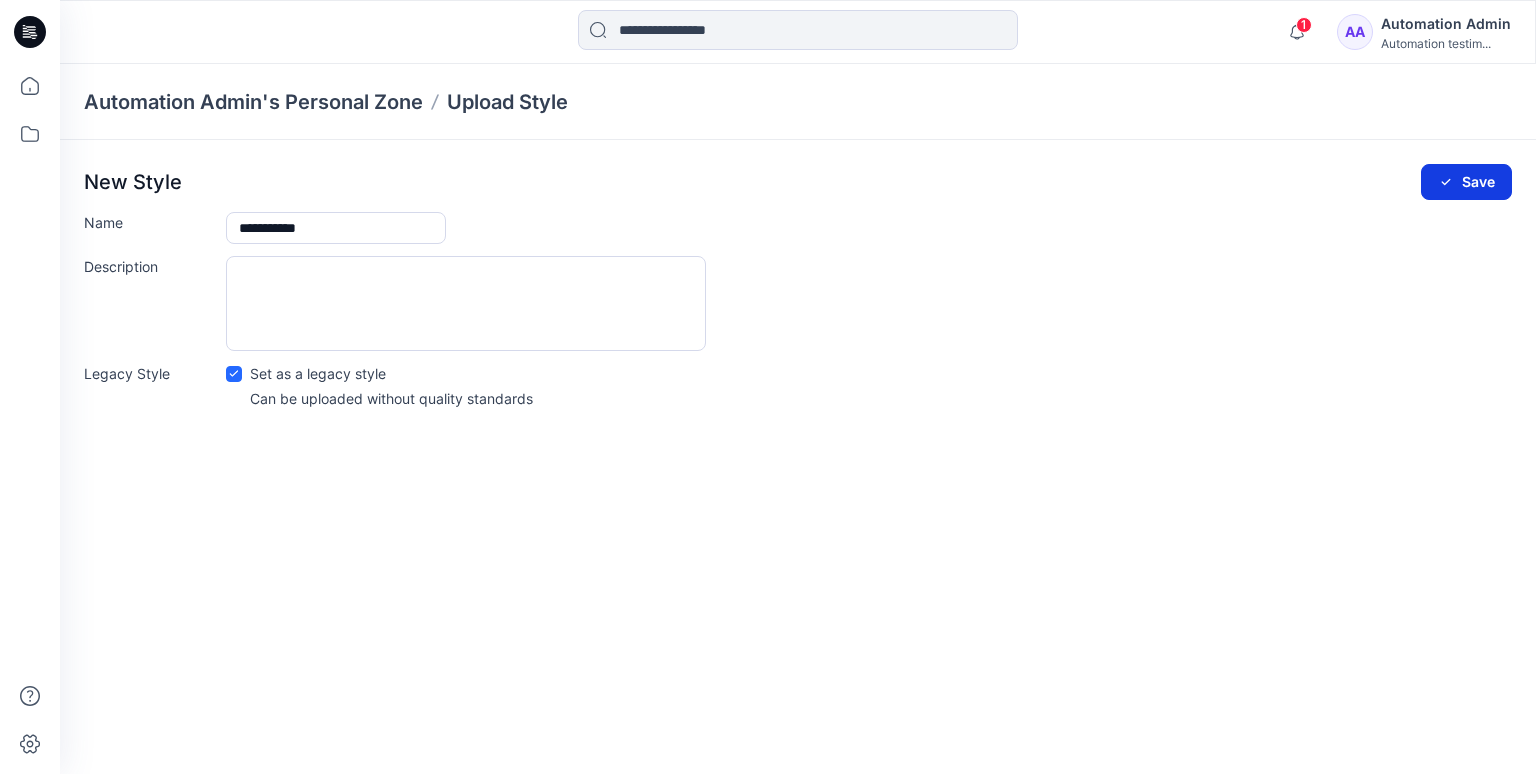 click on "Save" at bounding box center (1466, 182) 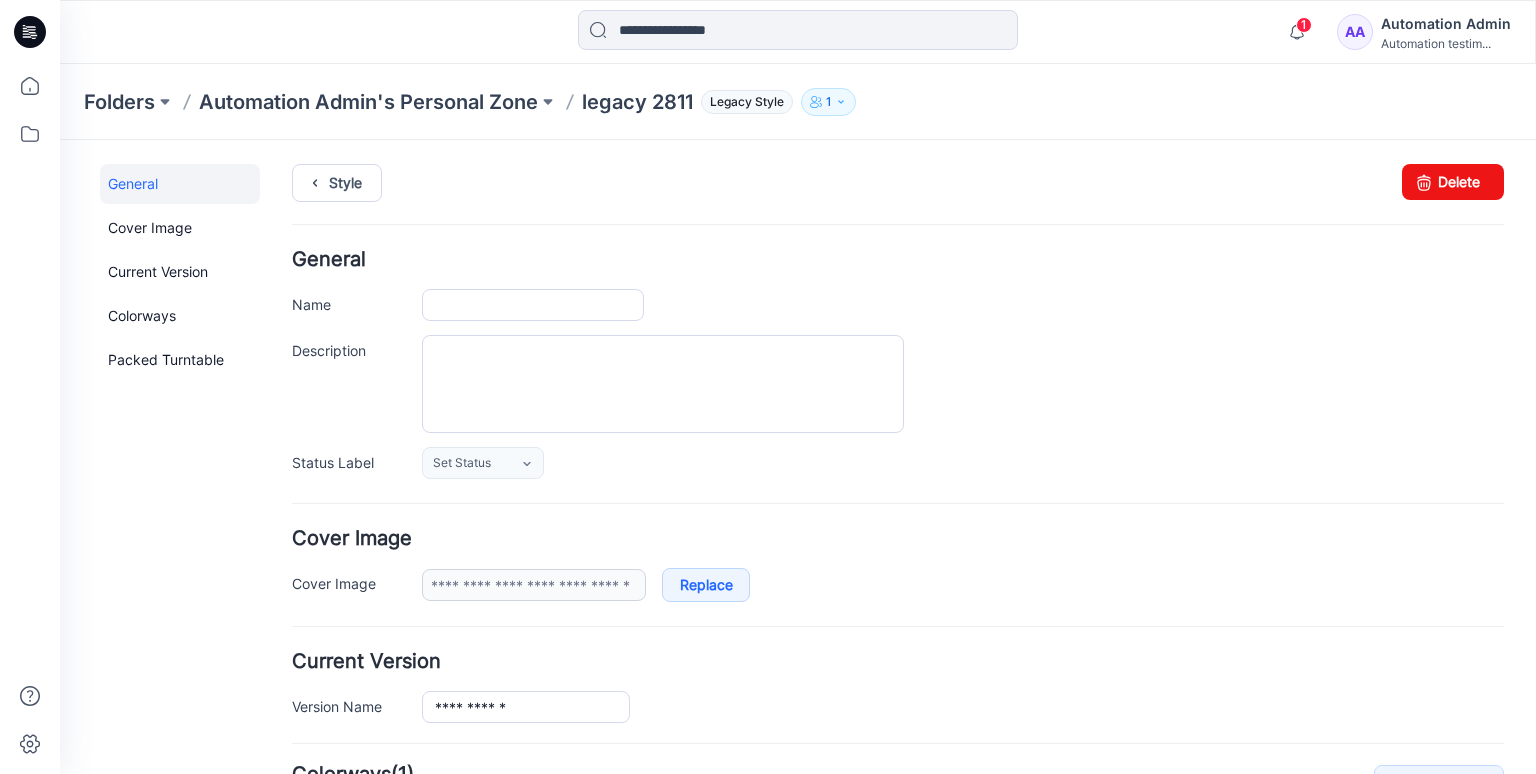 scroll, scrollTop: 424, scrollLeft: 0, axis: vertical 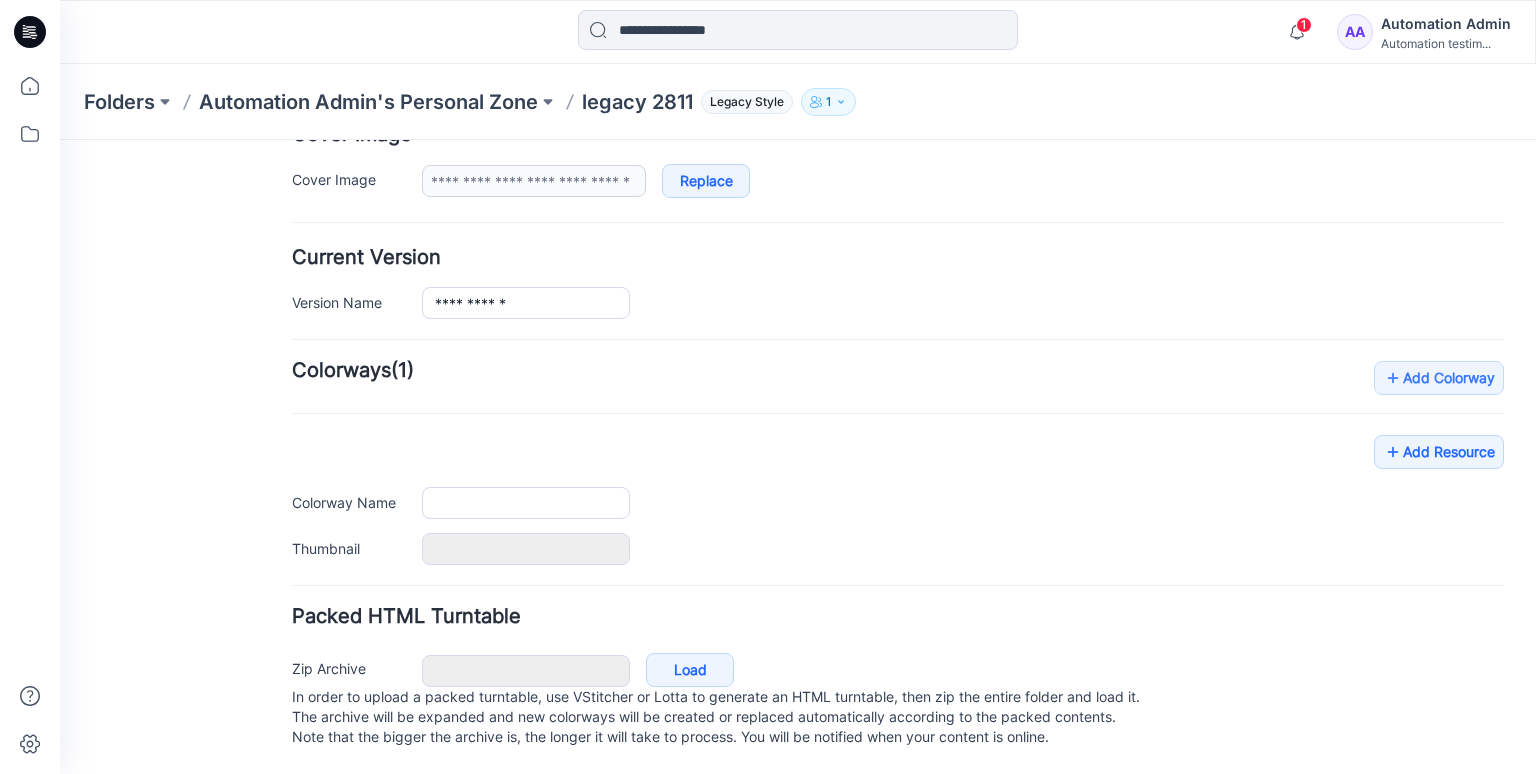 type on "**********" 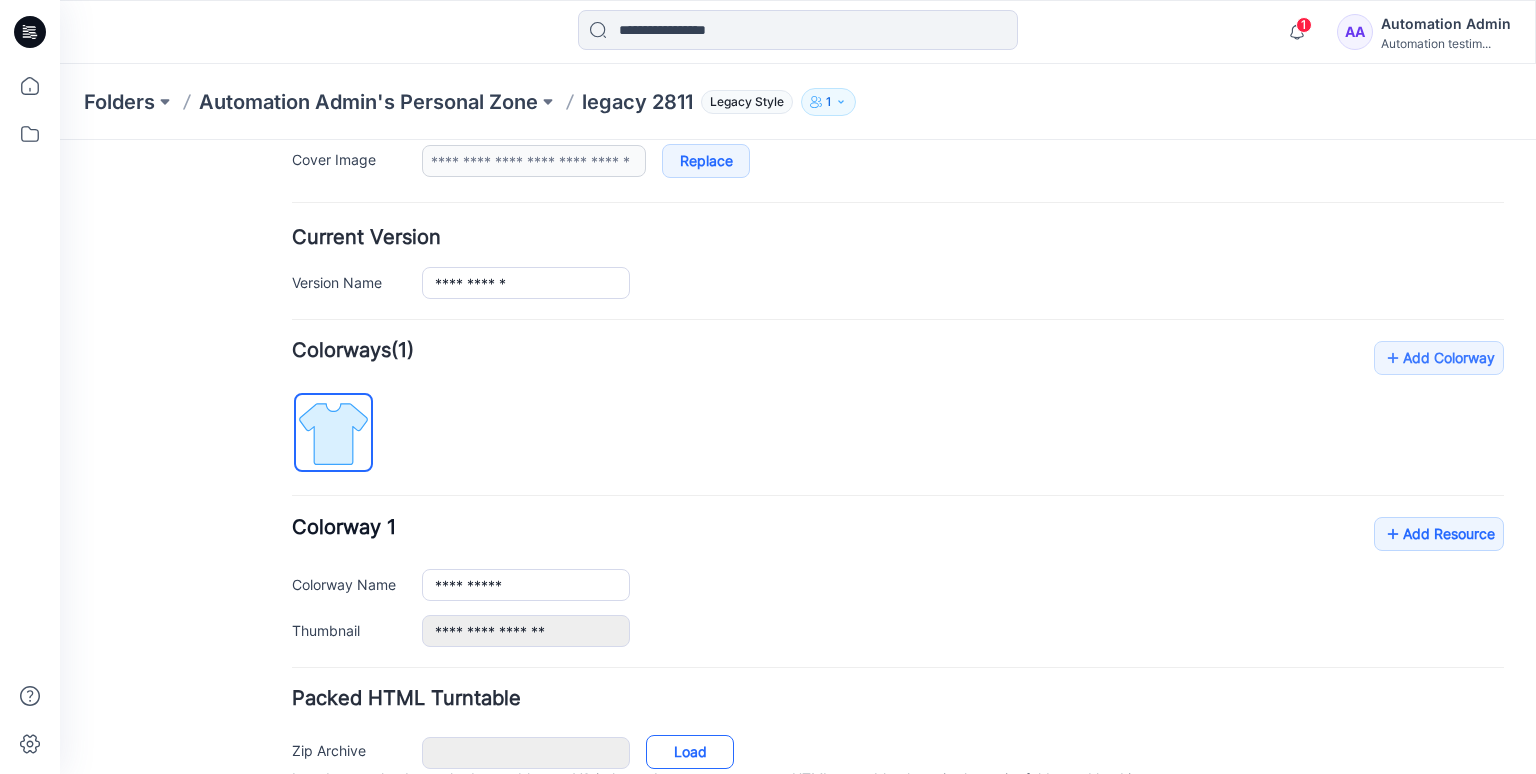 click on "Load" at bounding box center (690, 752) 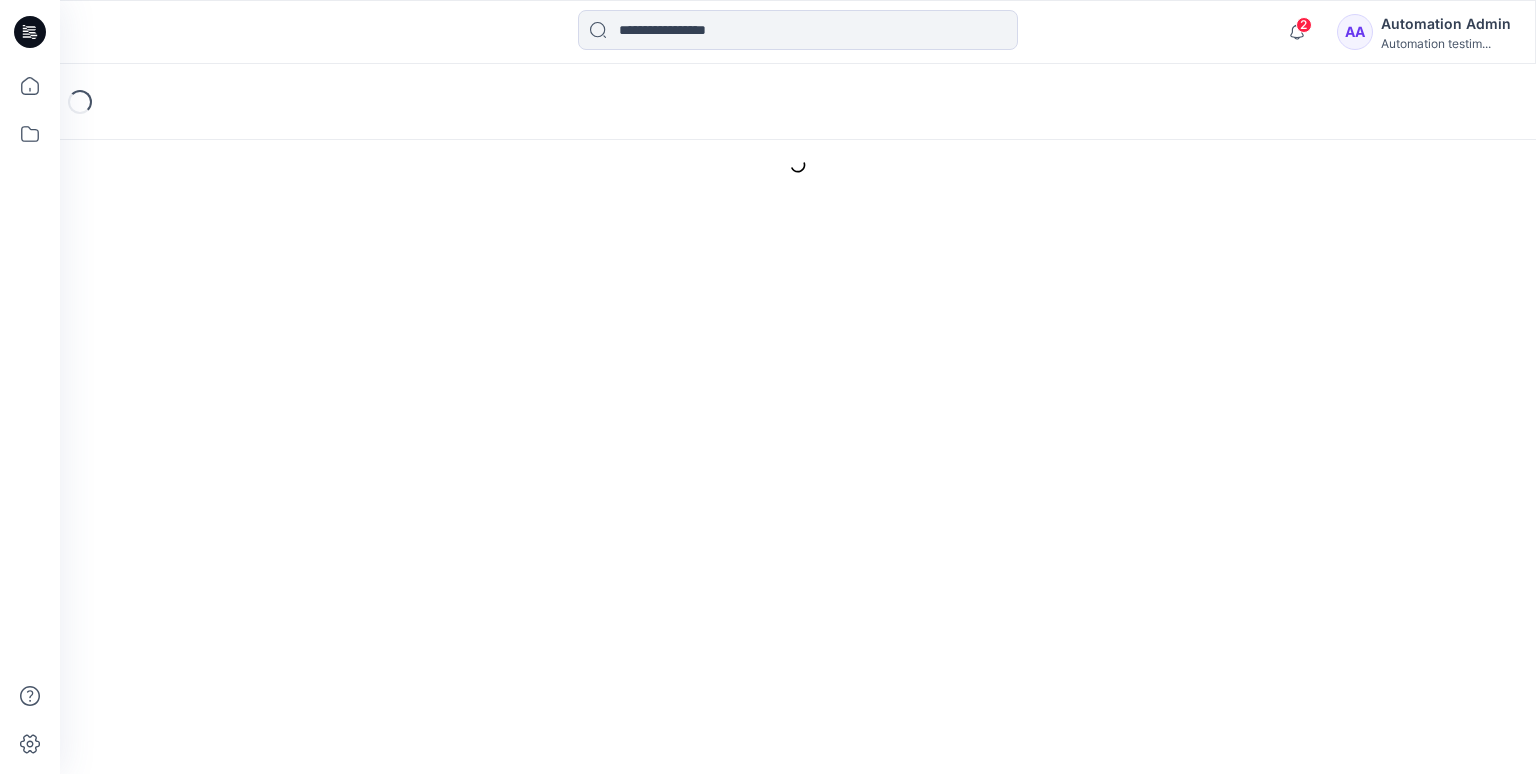 scroll, scrollTop: 0, scrollLeft: 0, axis: both 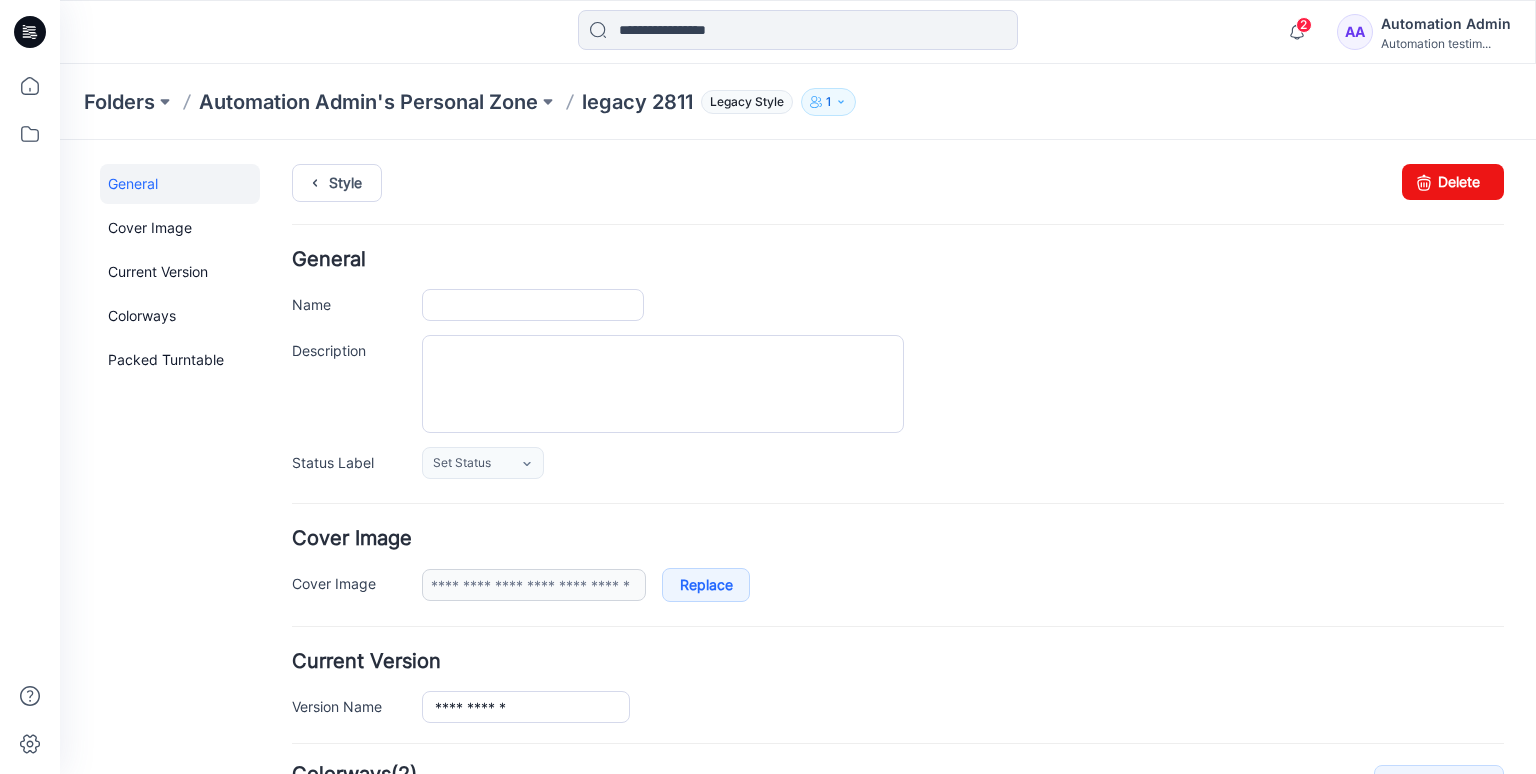 type on "**********" 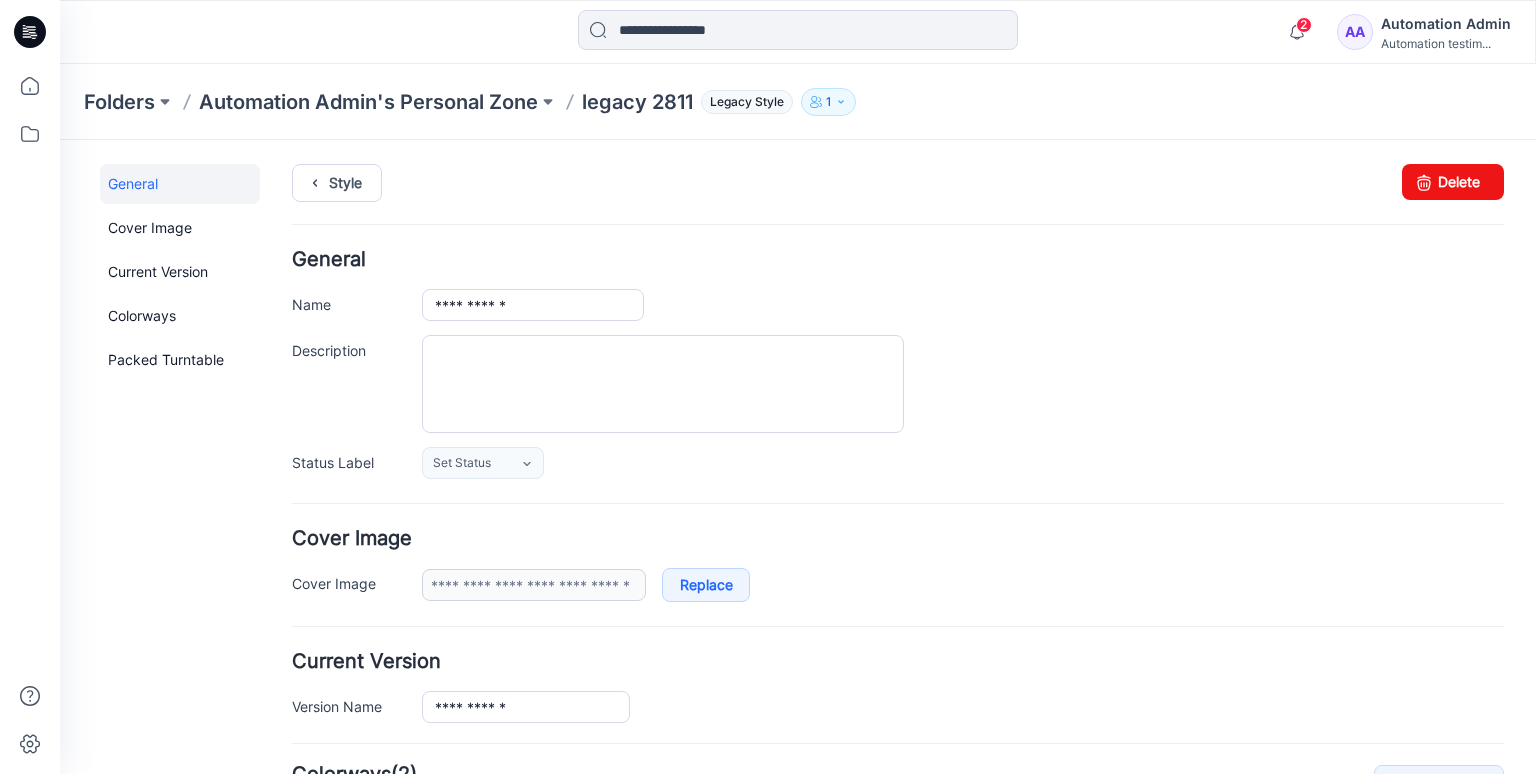 scroll, scrollTop: 1, scrollLeft: 0, axis: vertical 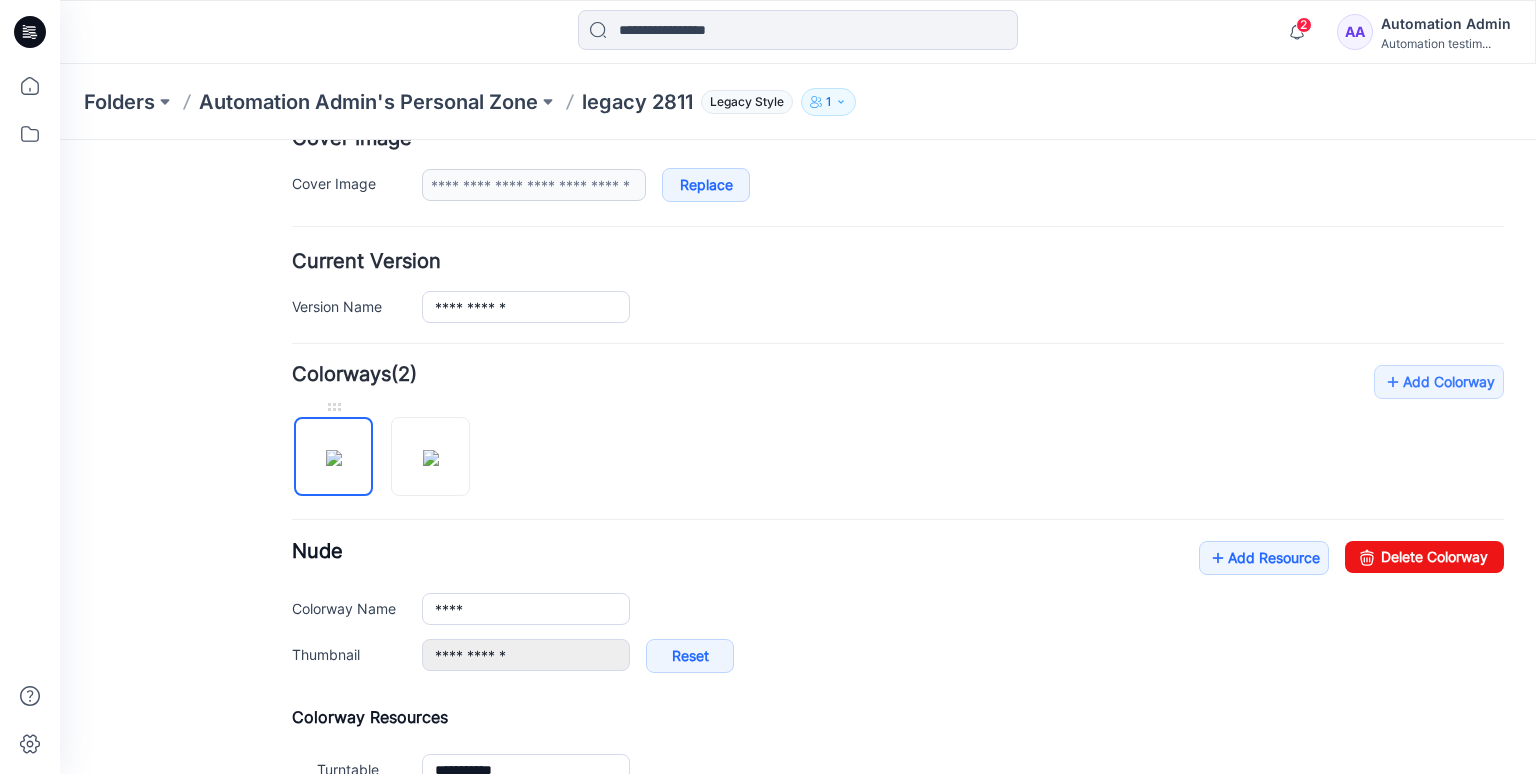 click at bounding box center [334, 458] 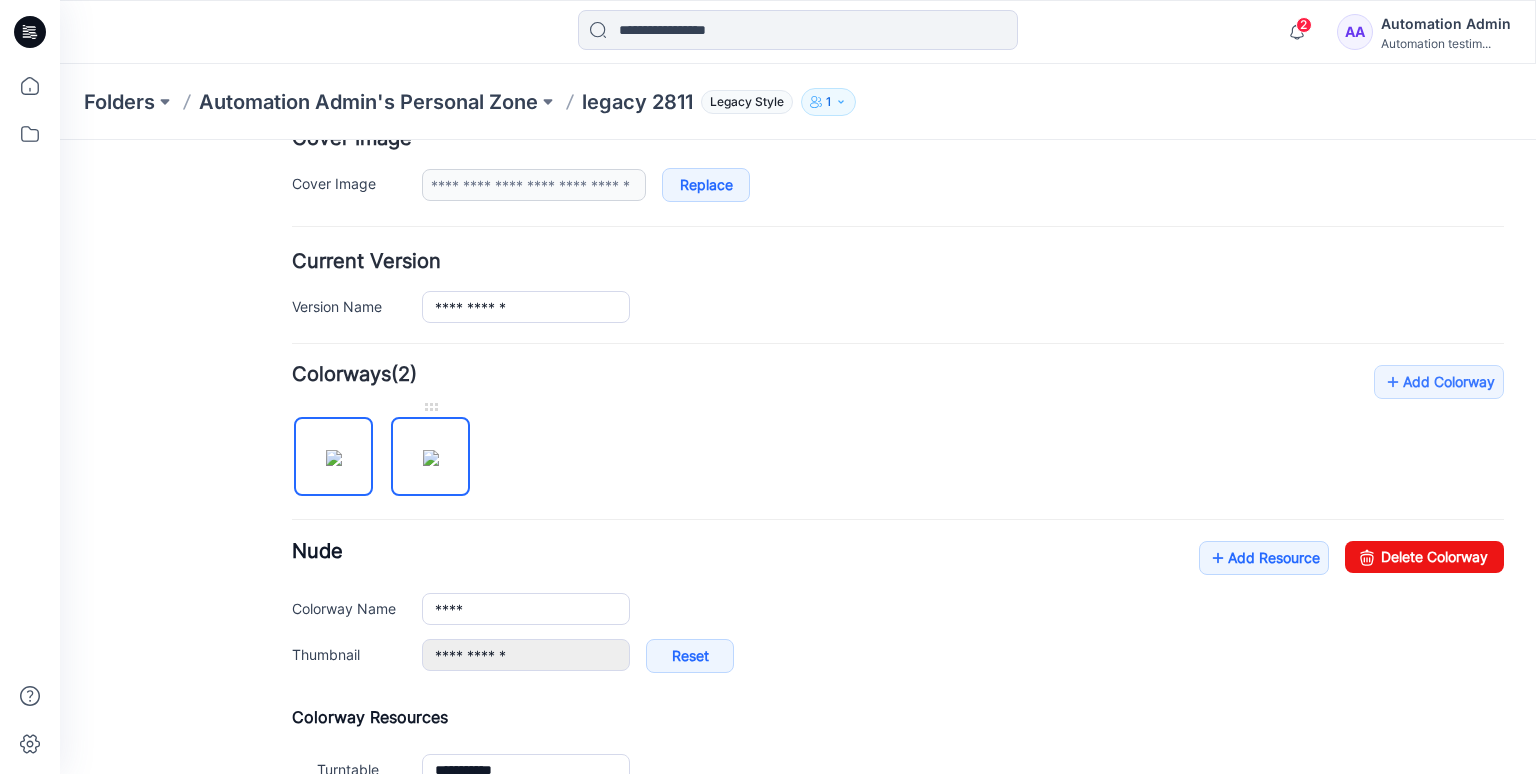 click at bounding box center (431, 458) 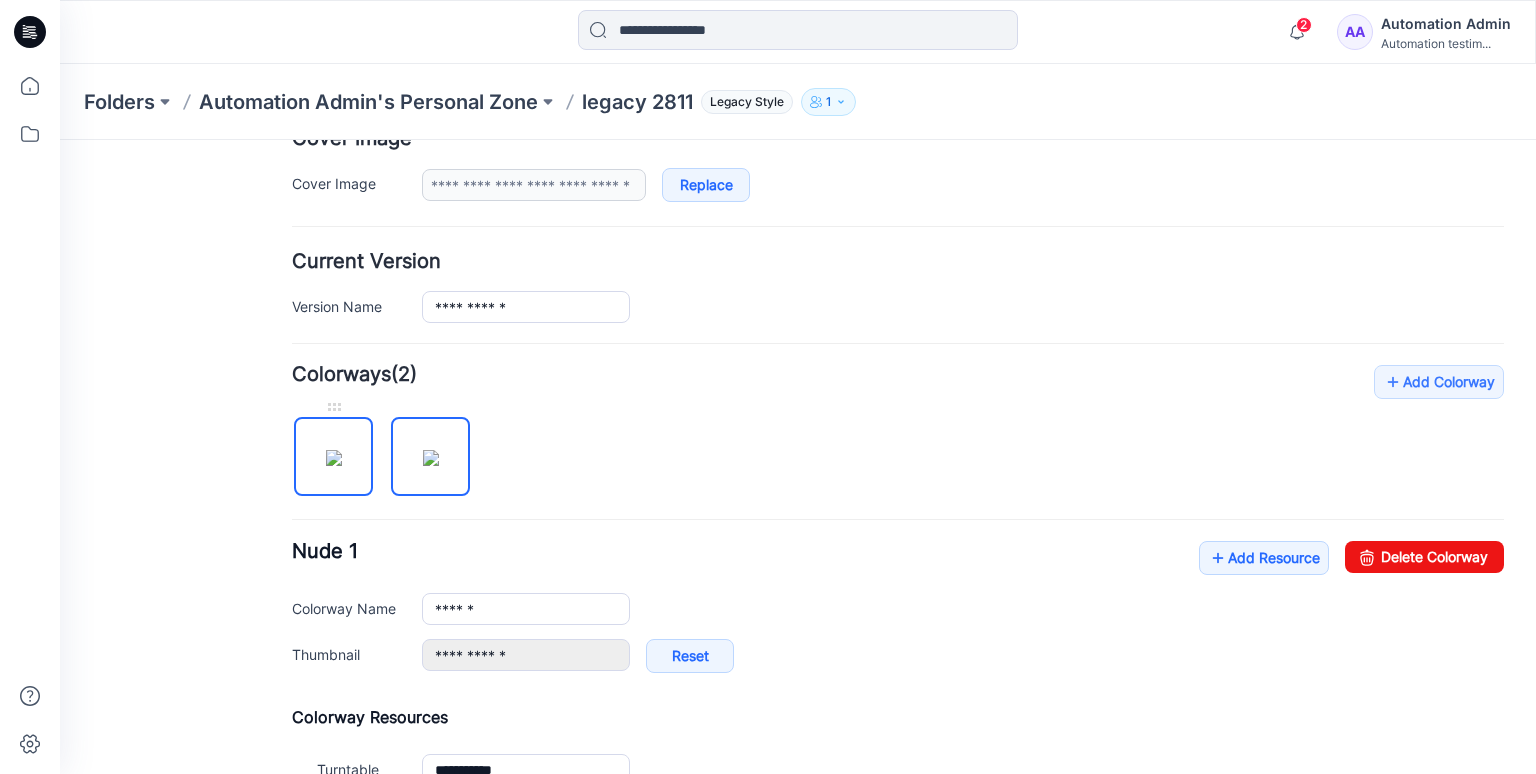 click at bounding box center [334, 458] 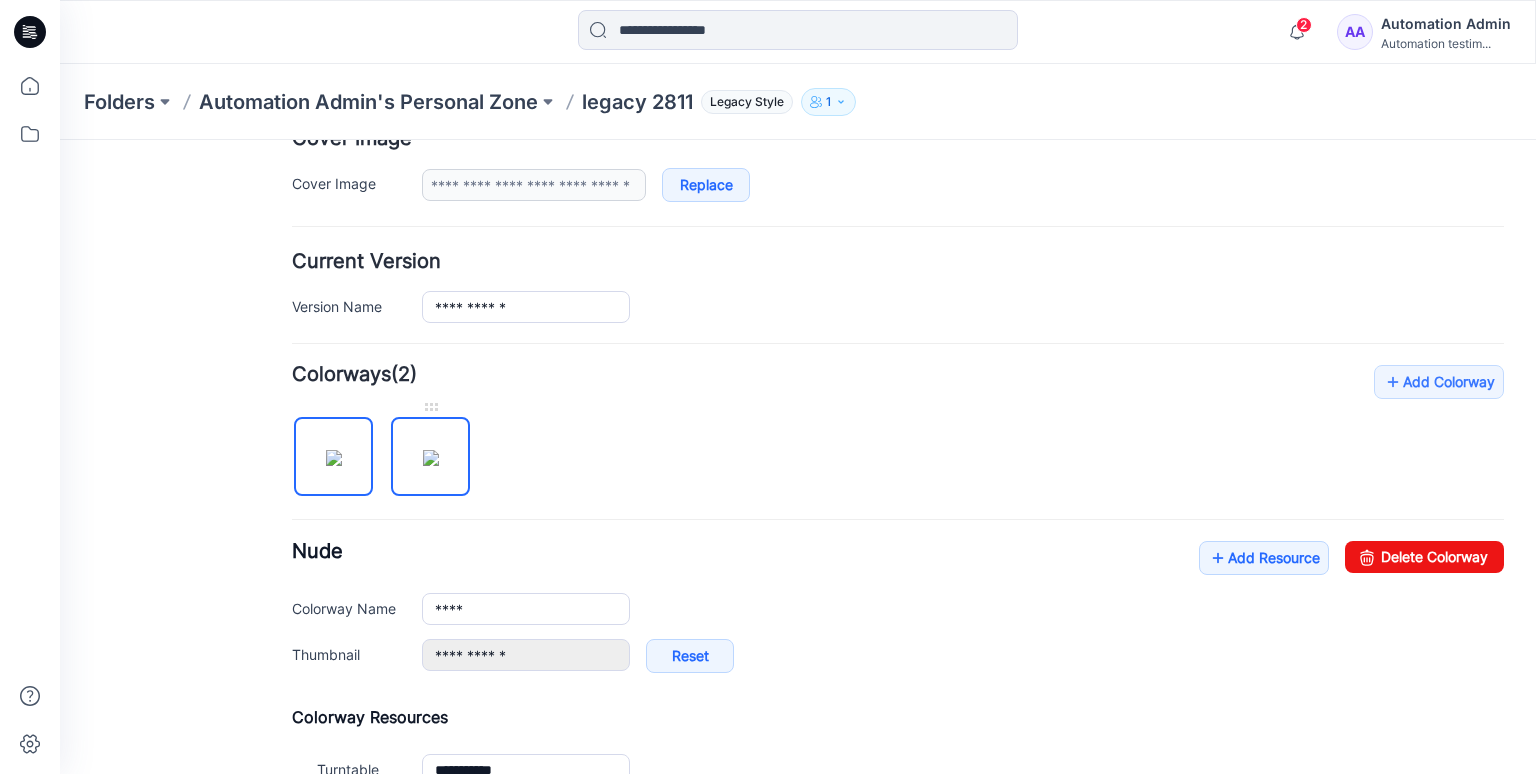 click at bounding box center [431, 458] 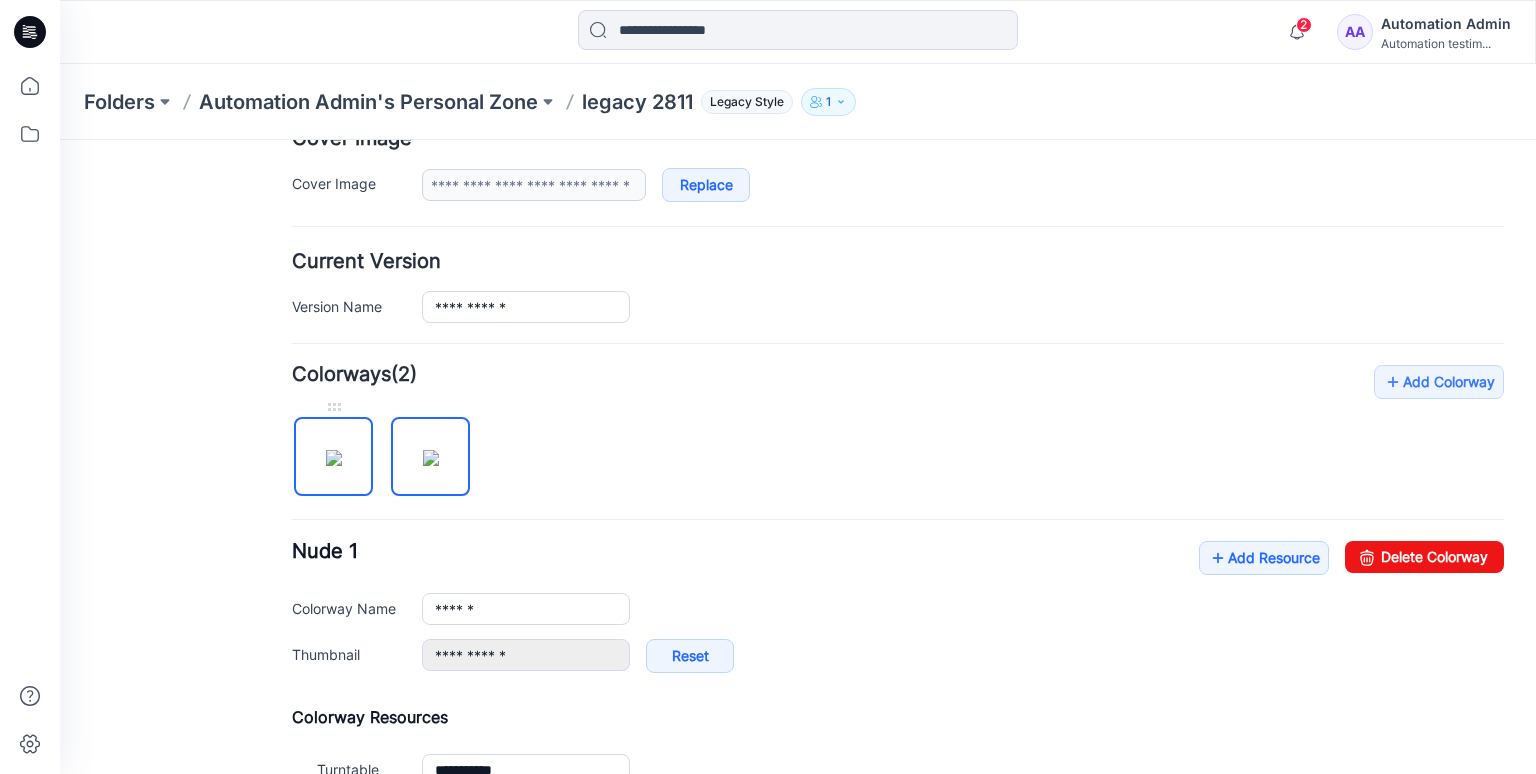 click at bounding box center [334, 458] 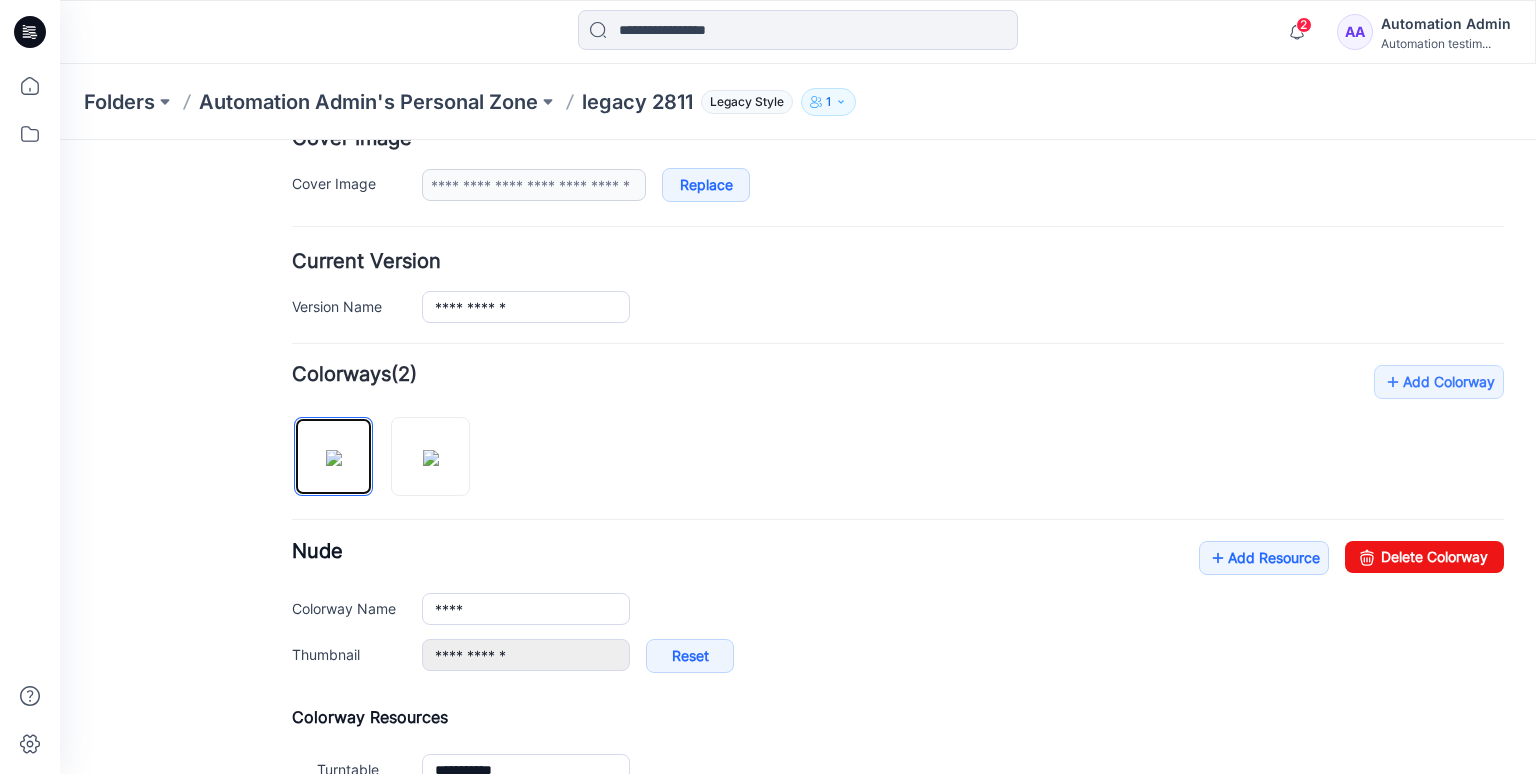 scroll, scrollTop: 0, scrollLeft: 0, axis: both 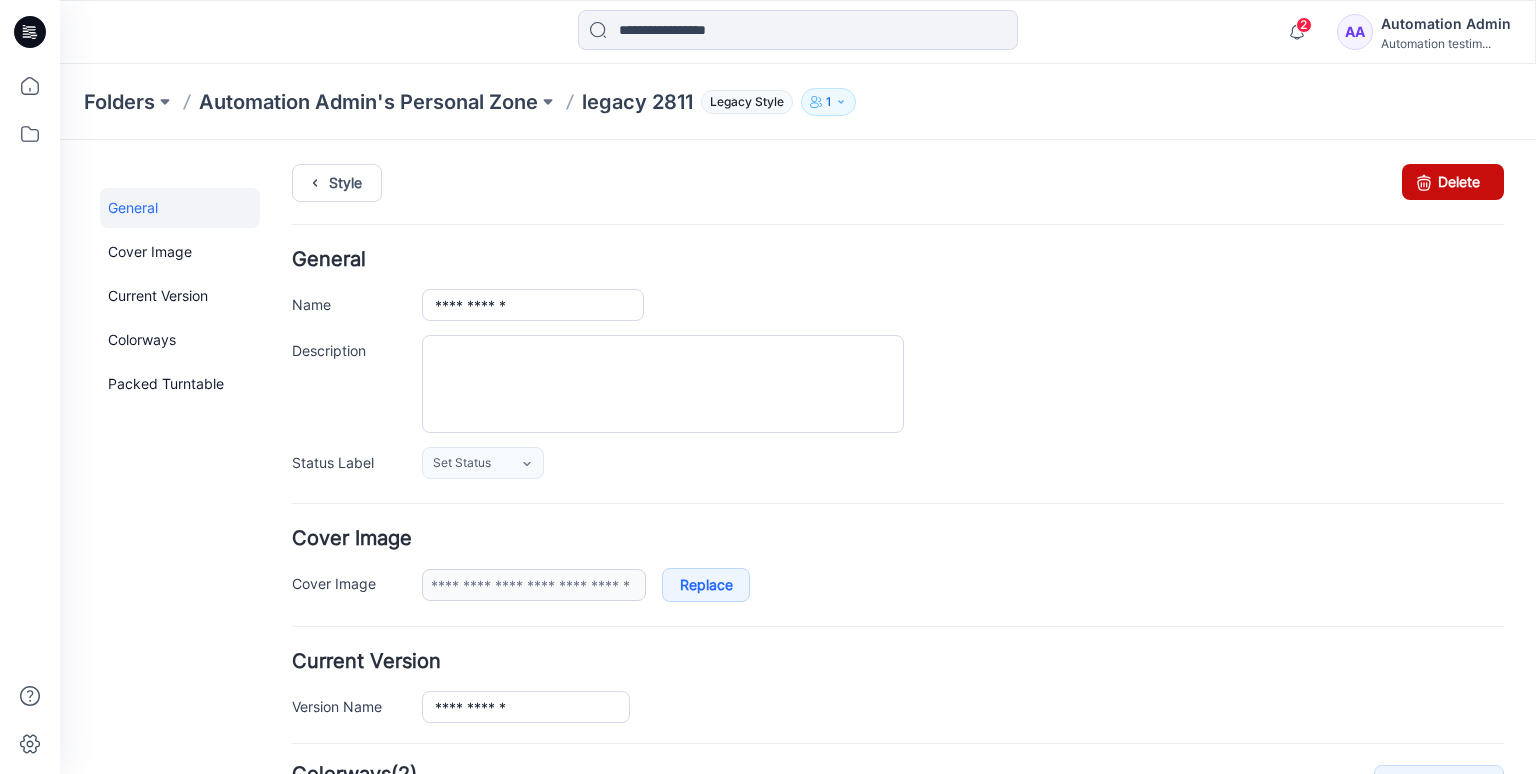 click on "Delete" at bounding box center [1453, 182] 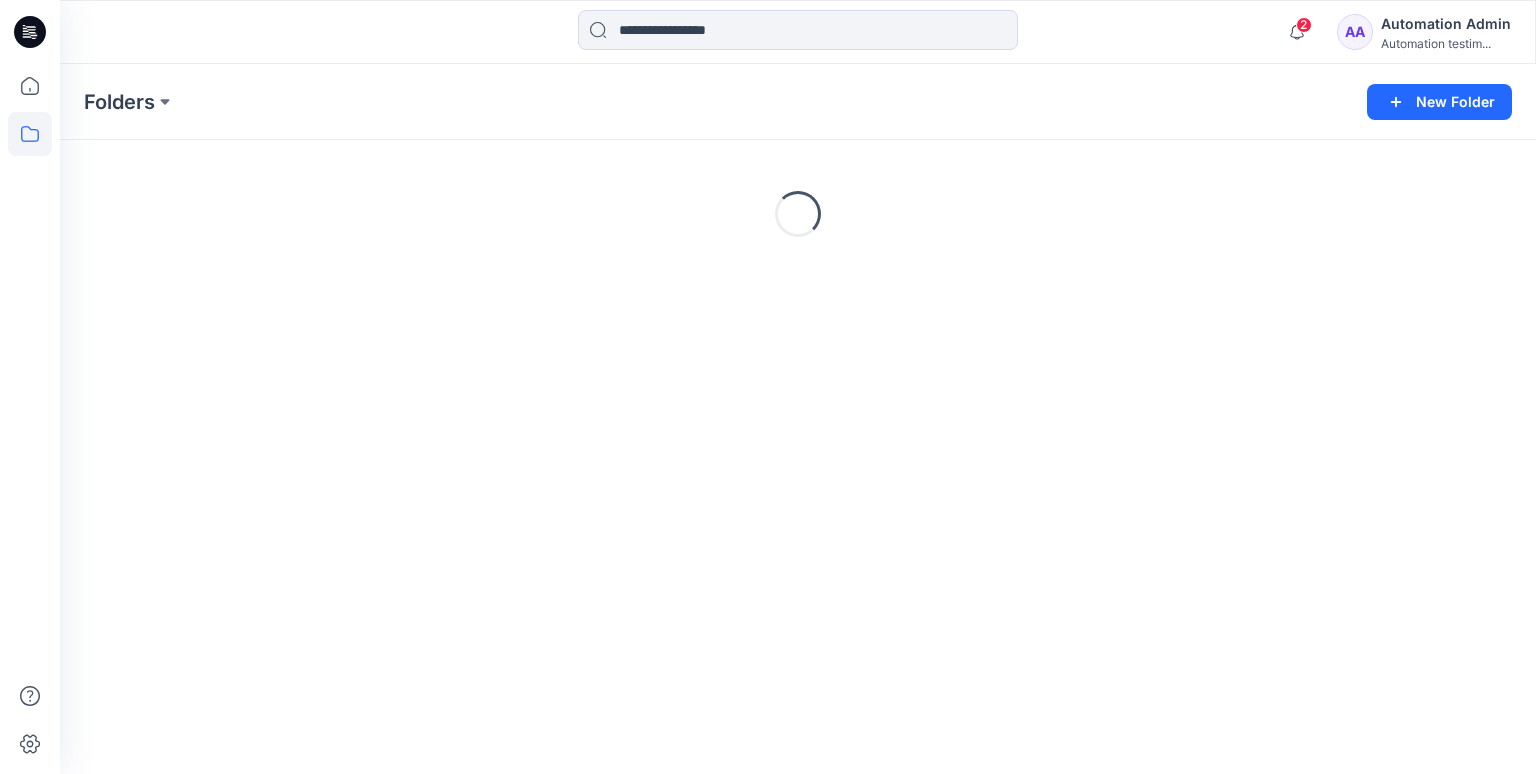 scroll, scrollTop: 0, scrollLeft: 0, axis: both 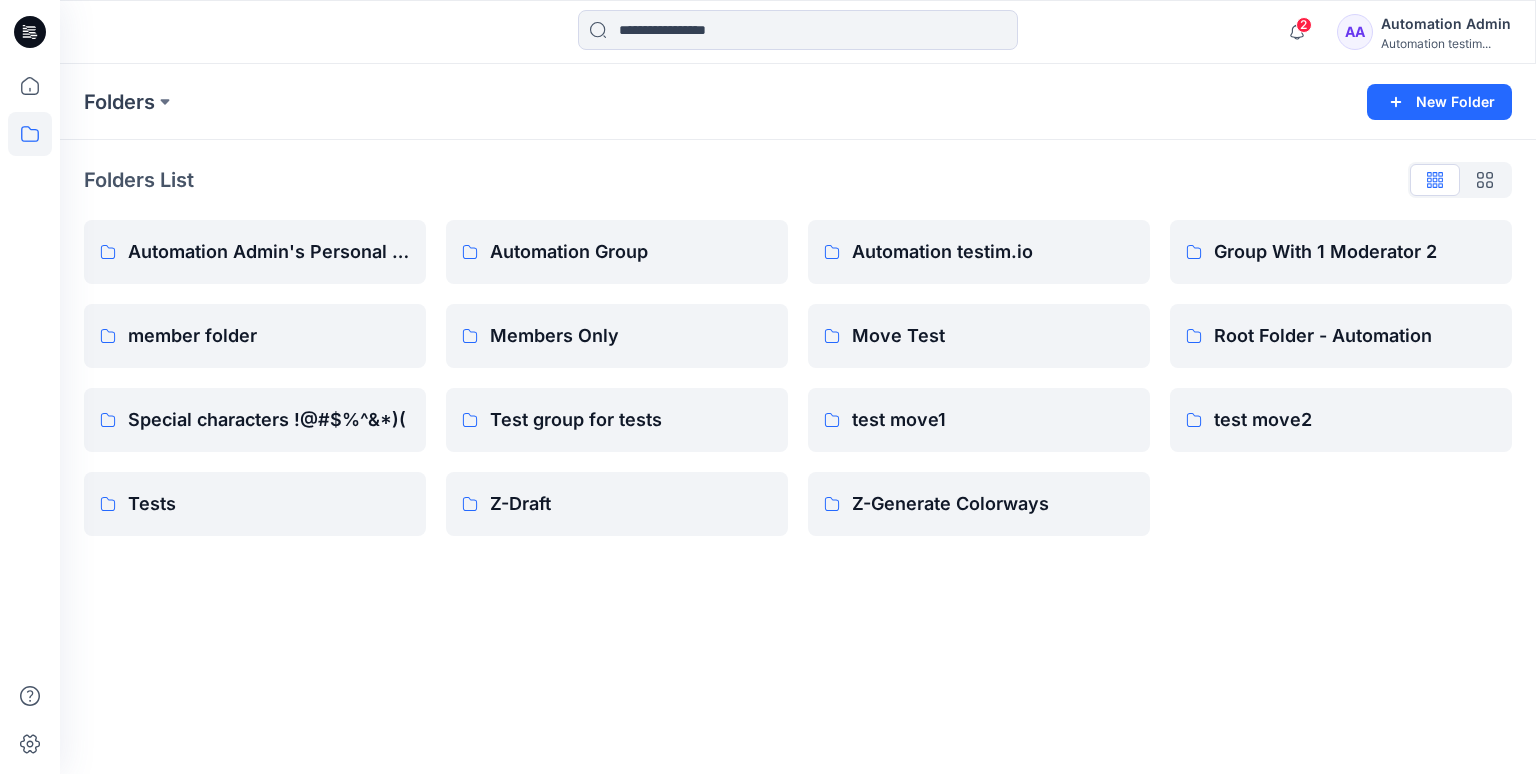 click on "Folders New Folder" at bounding box center [798, 102] 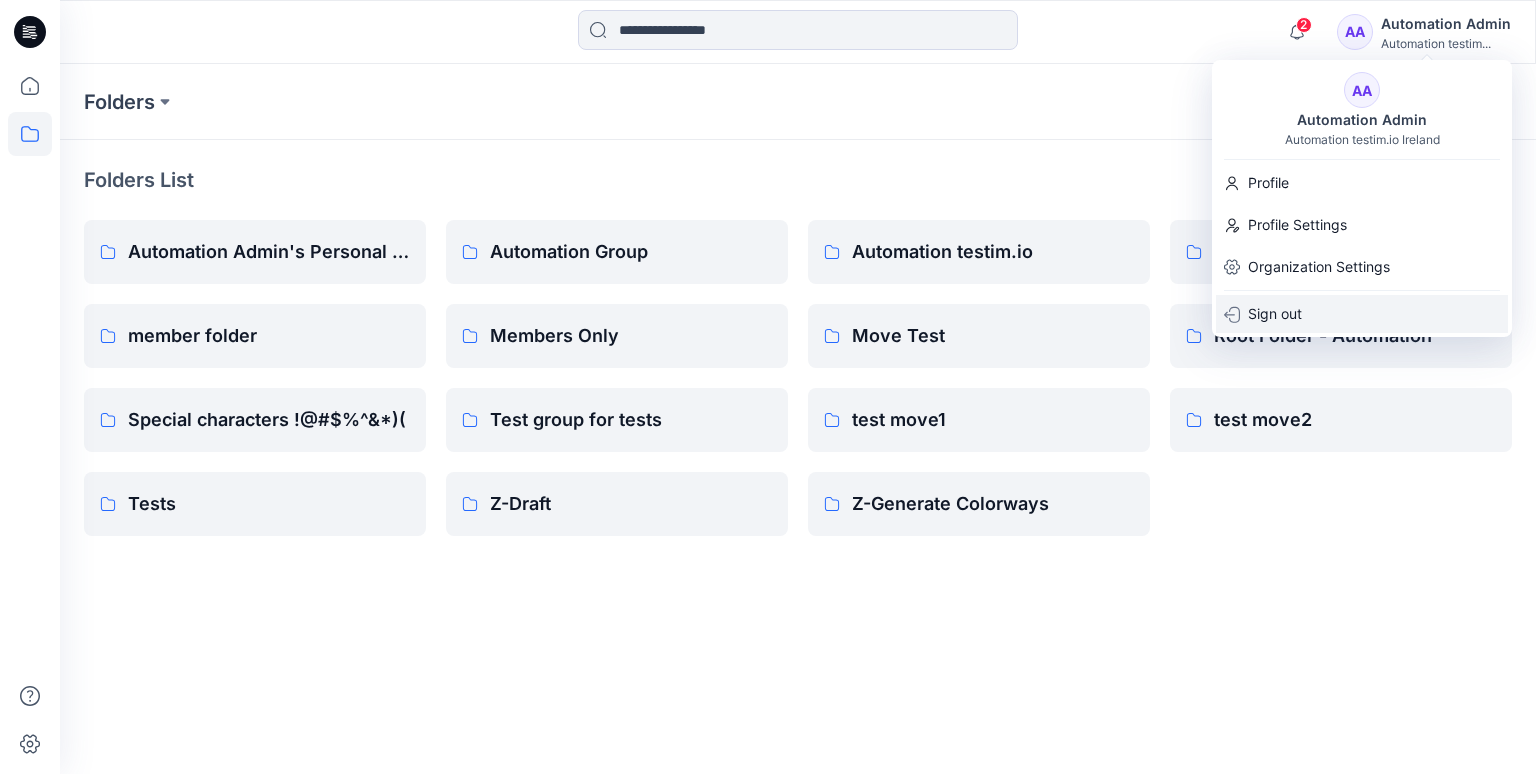 click on "Sign out" at bounding box center (1275, 314) 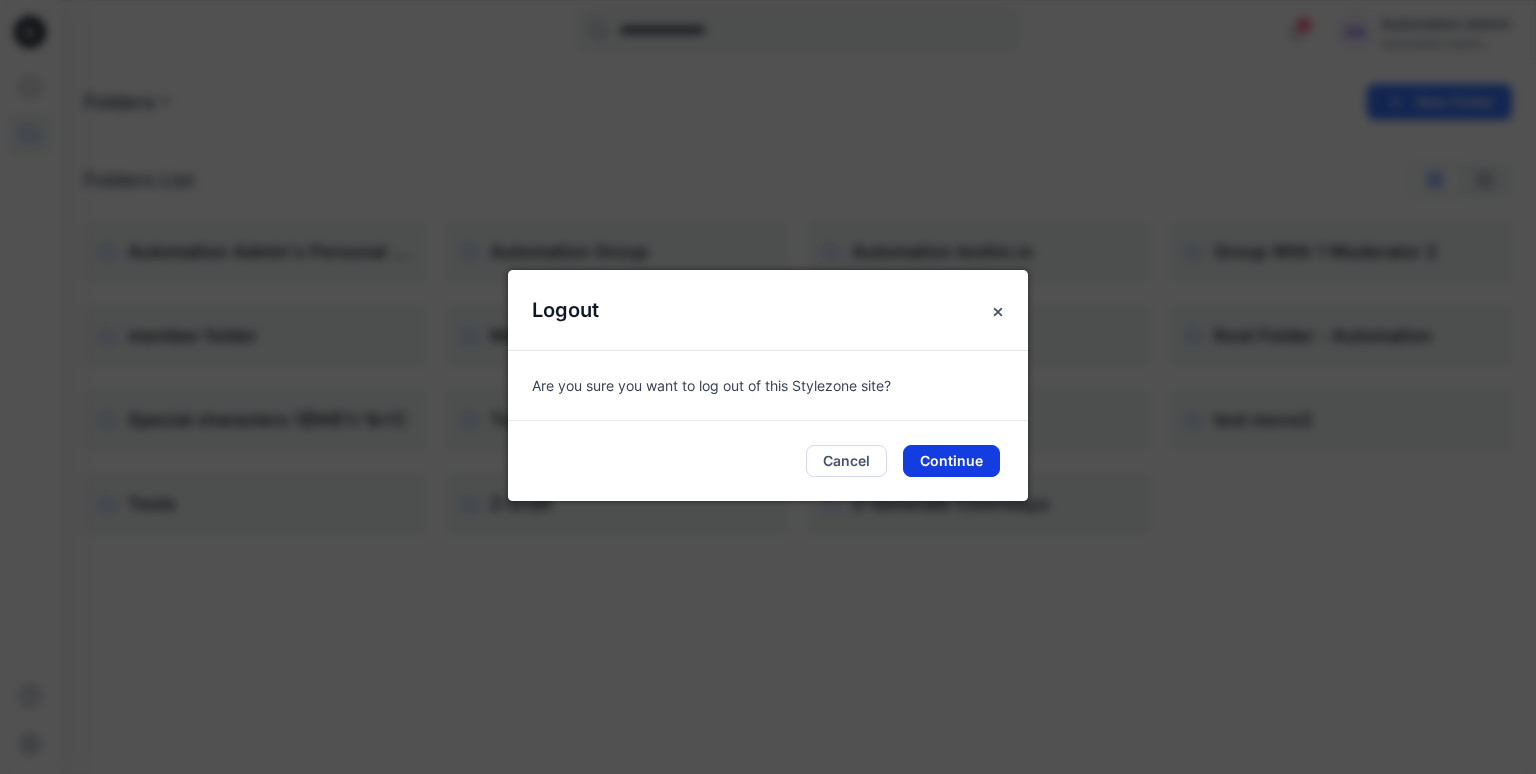 click on "Continue" at bounding box center [951, 461] 